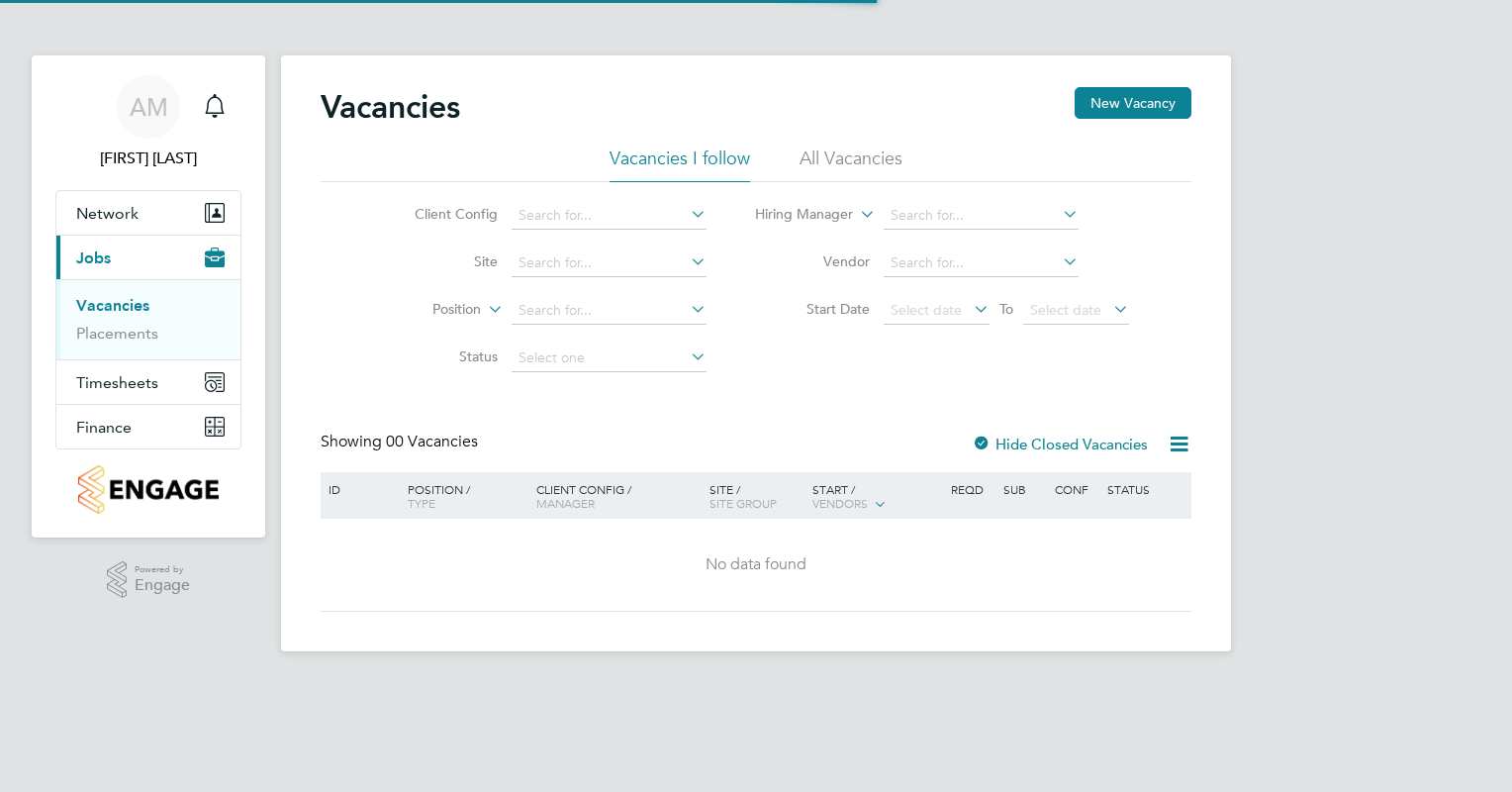 scroll, scrollTop: 0, scrollLeft: 0, axis: both 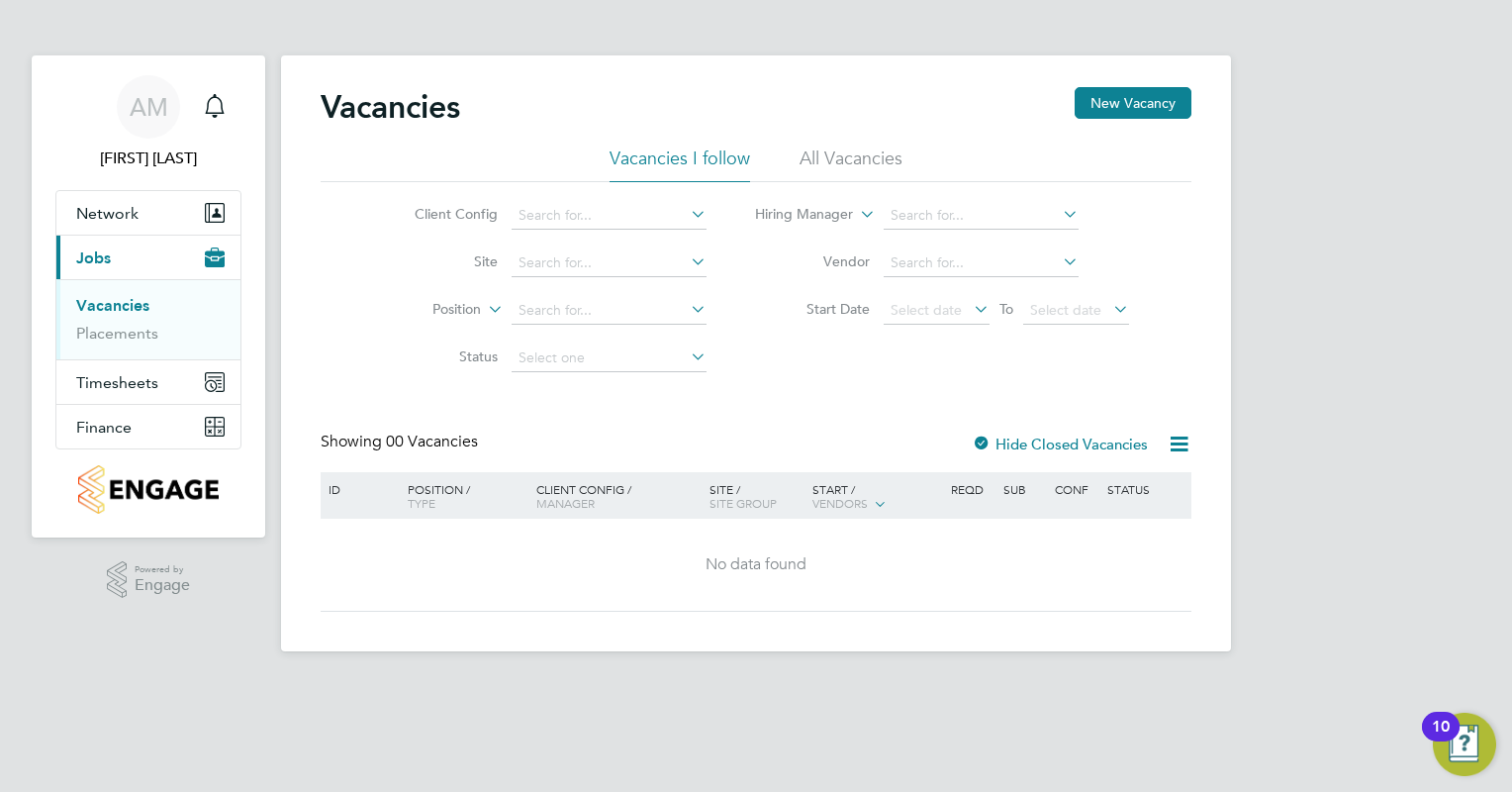 click 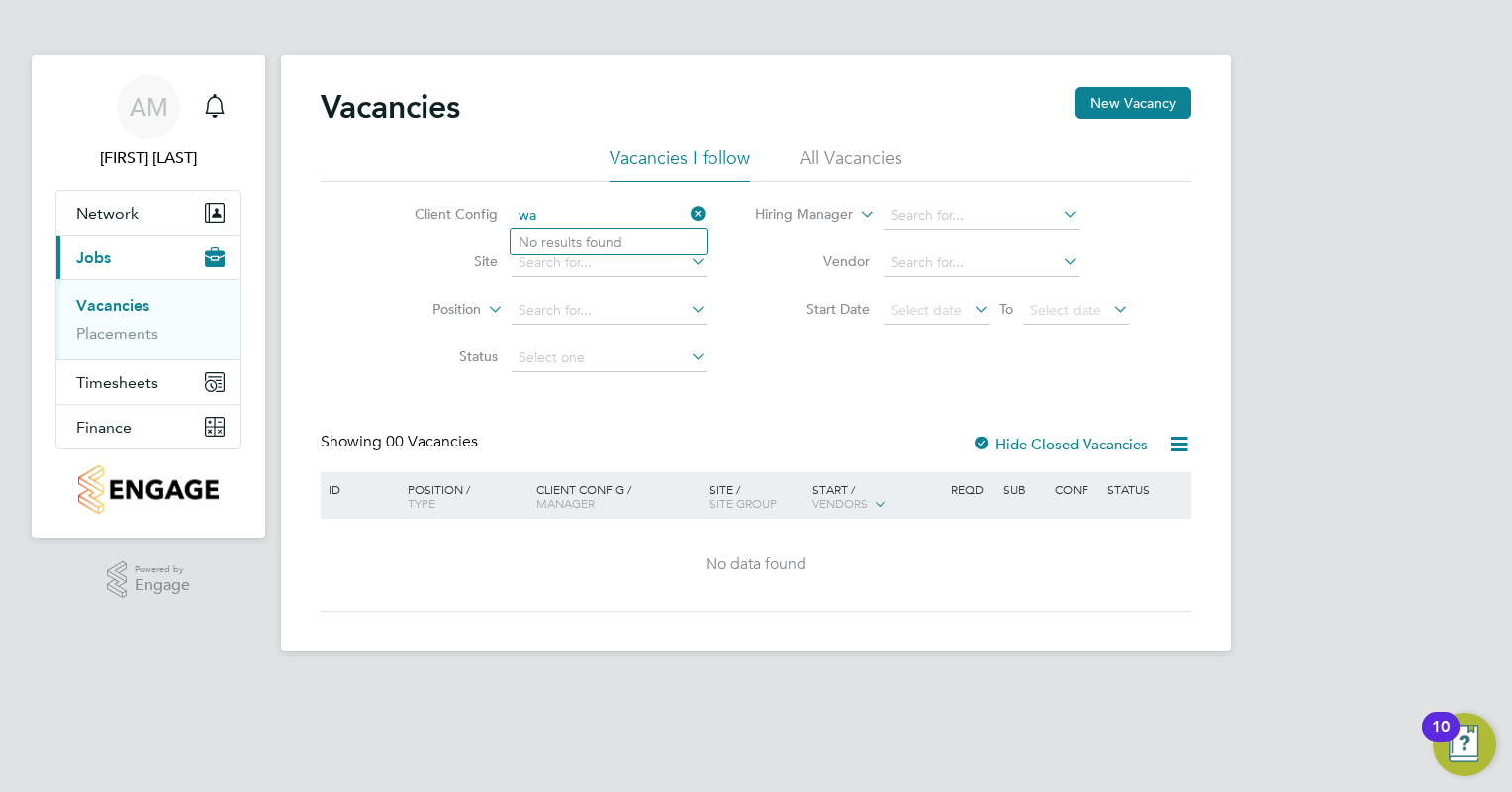 type on "w" 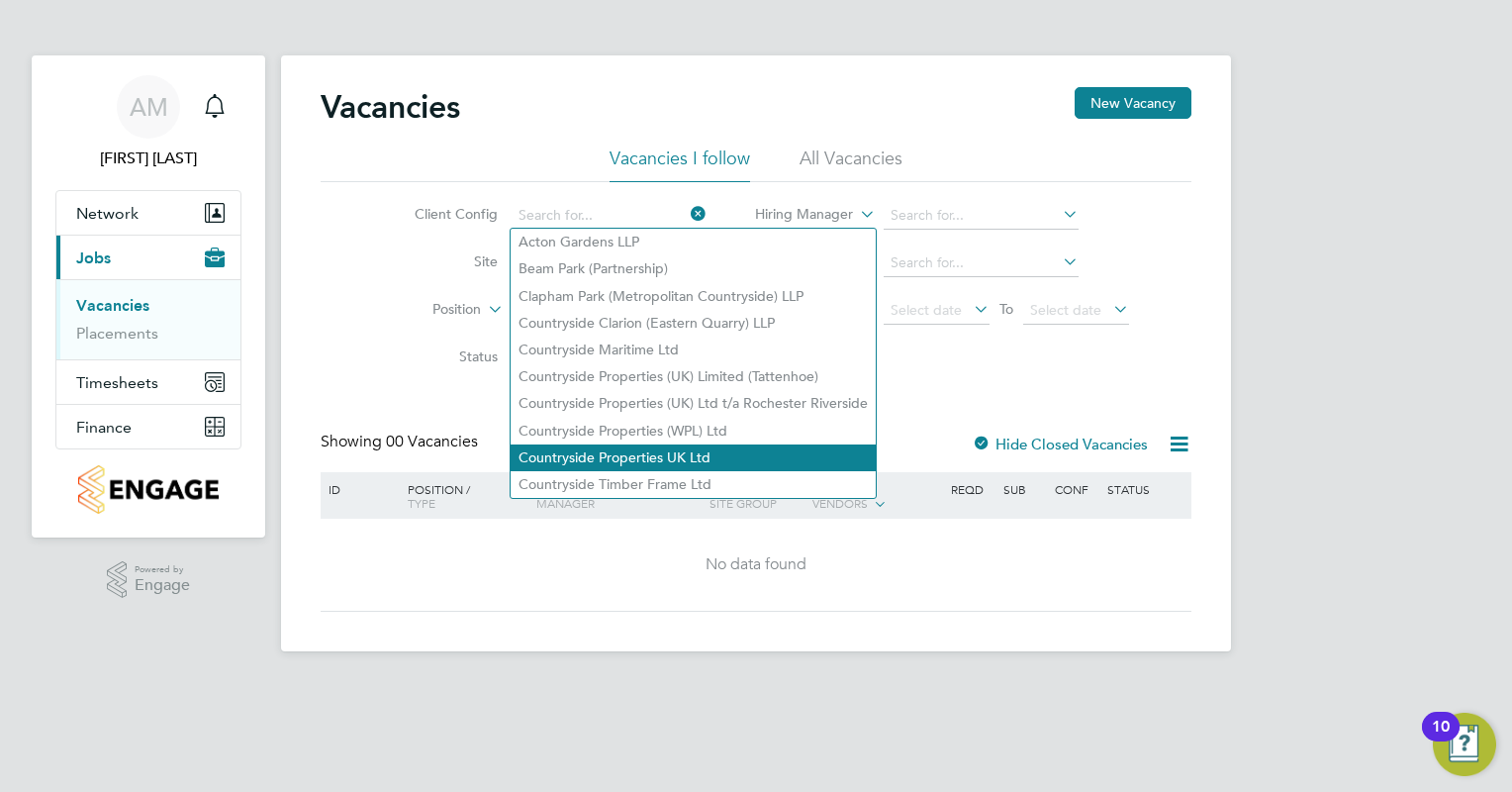 click on "Countryside Properties UK Ltd" 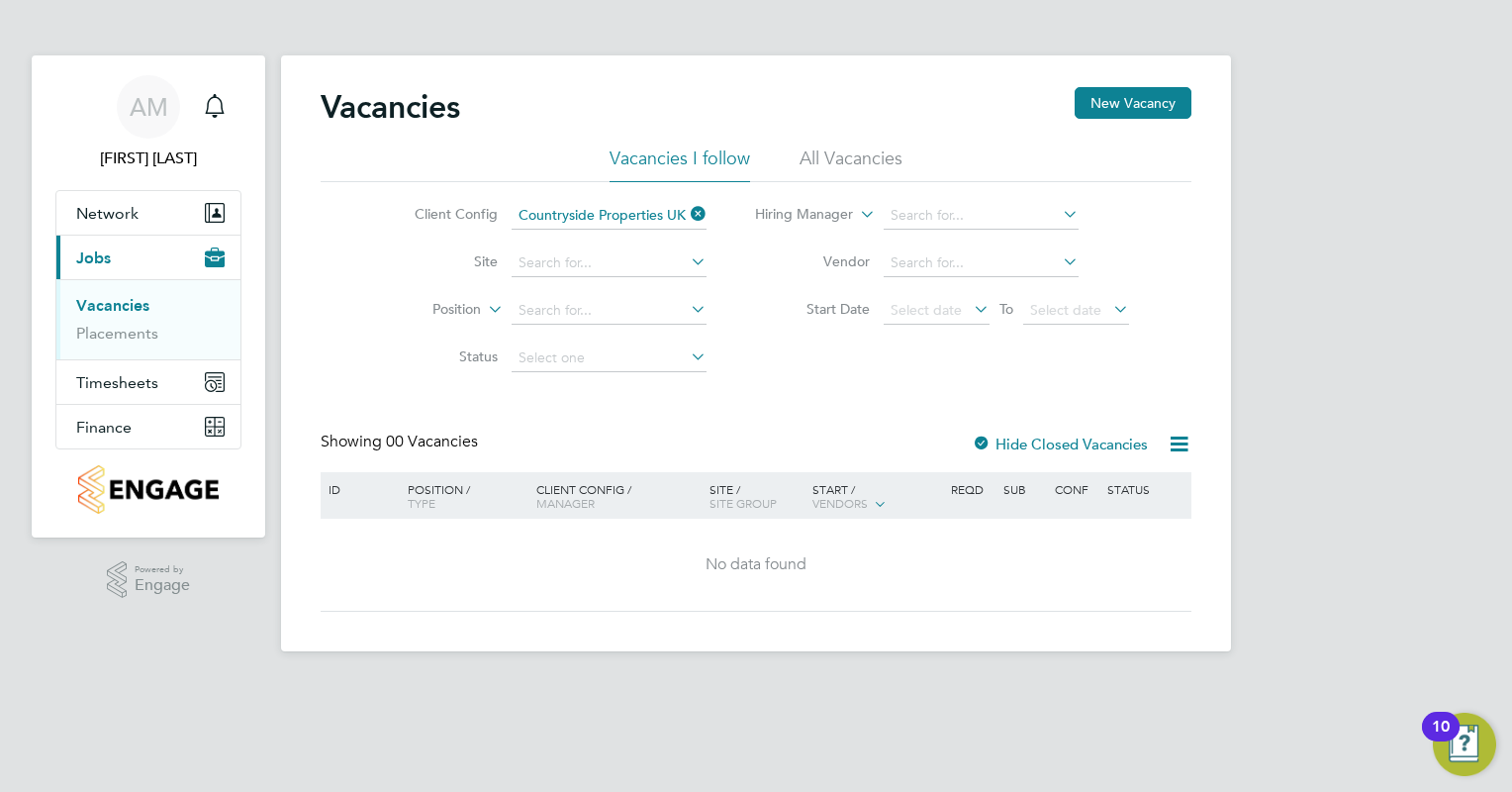 click 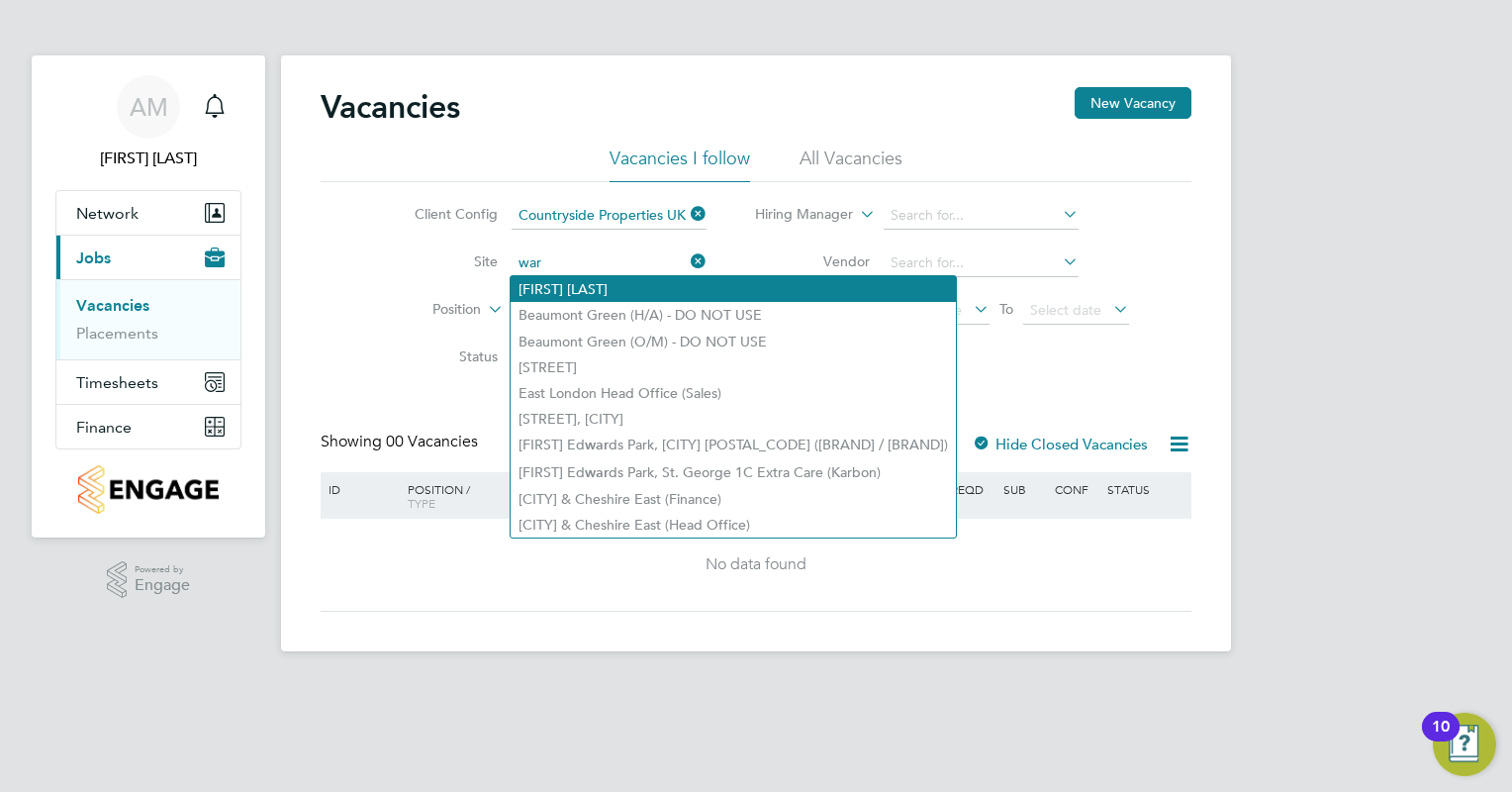 click on "[FIRST] [LAST]" 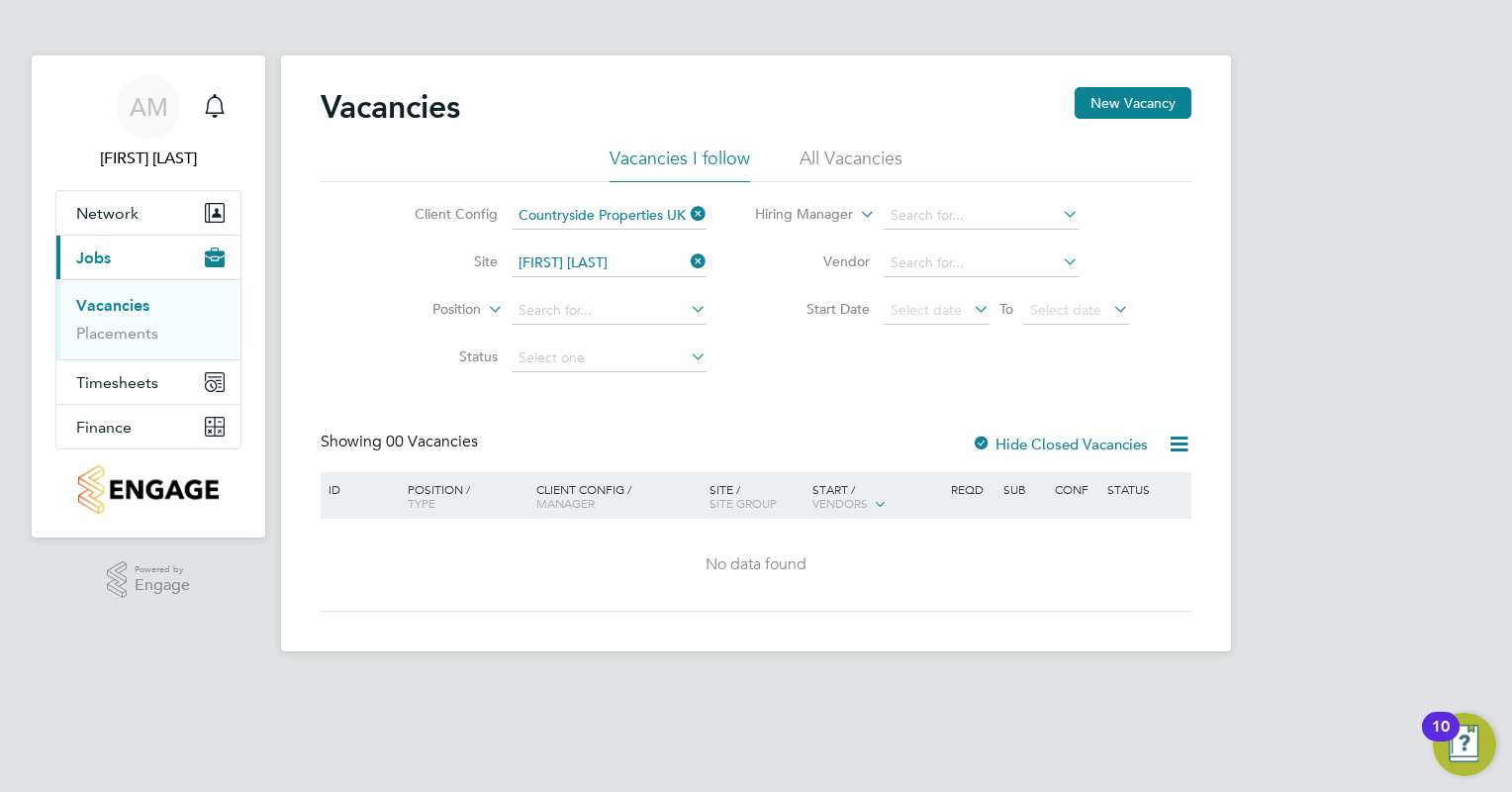 click 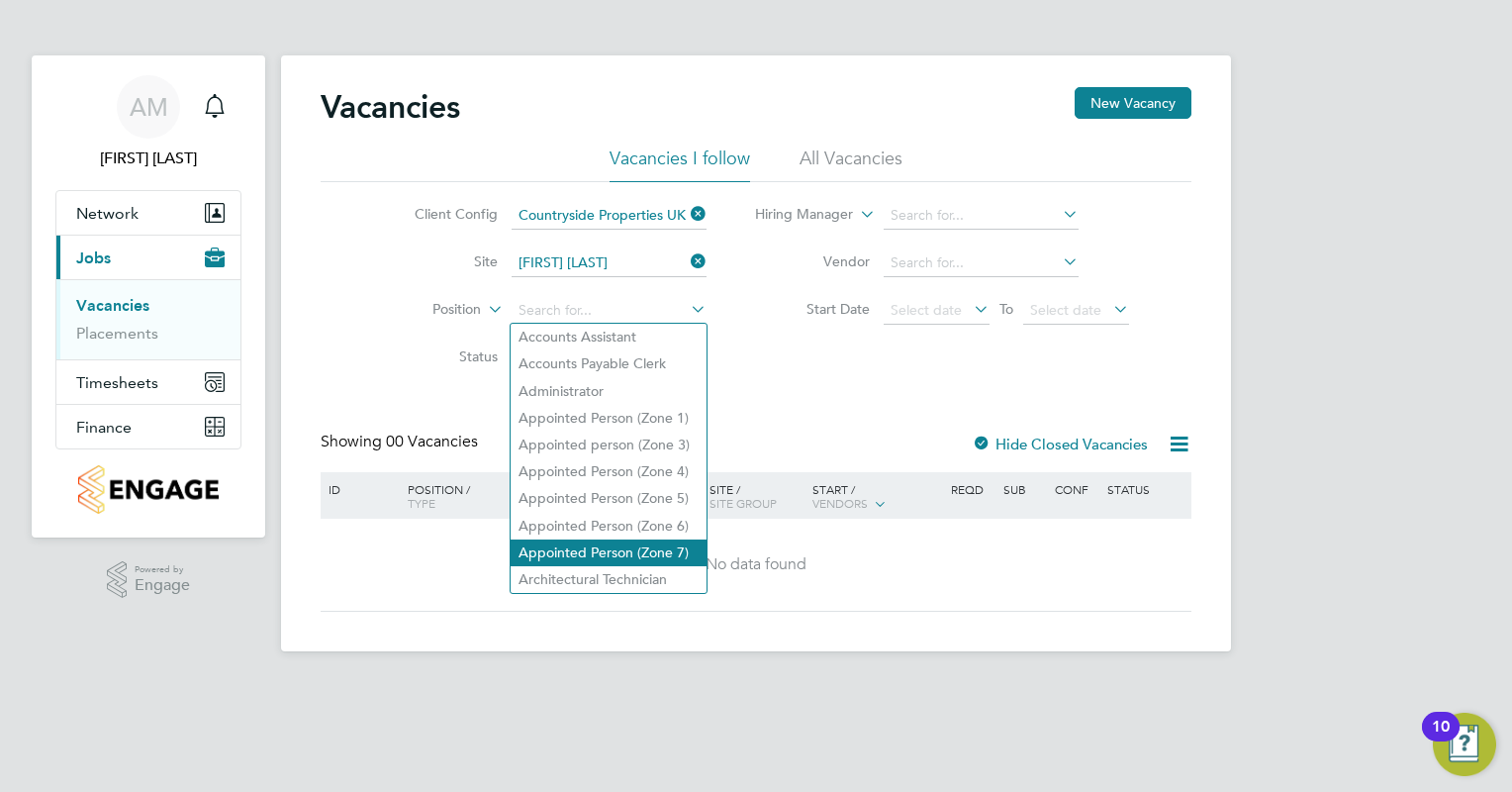 click on "Appointed Person (Zone 7)" 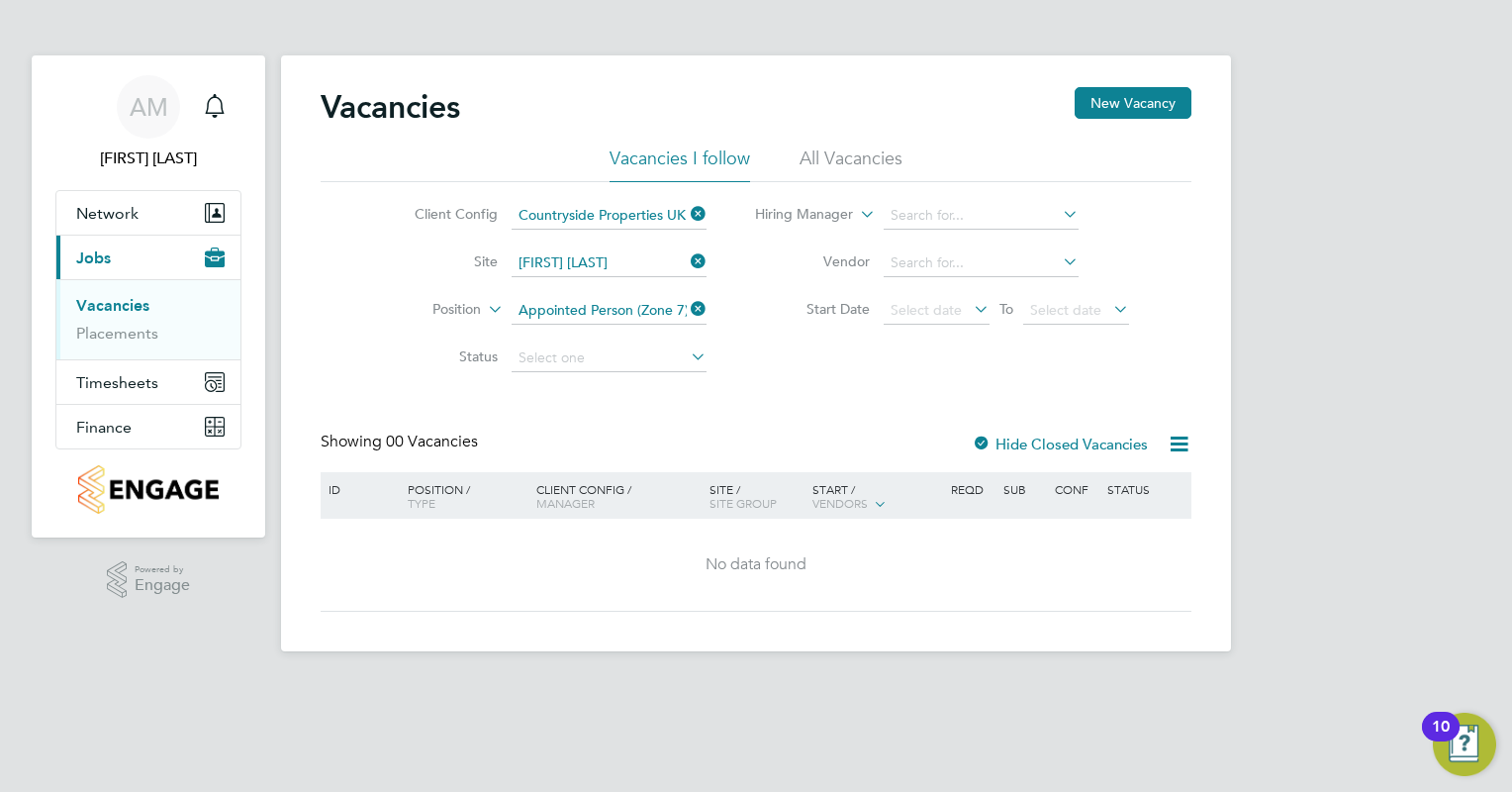 click 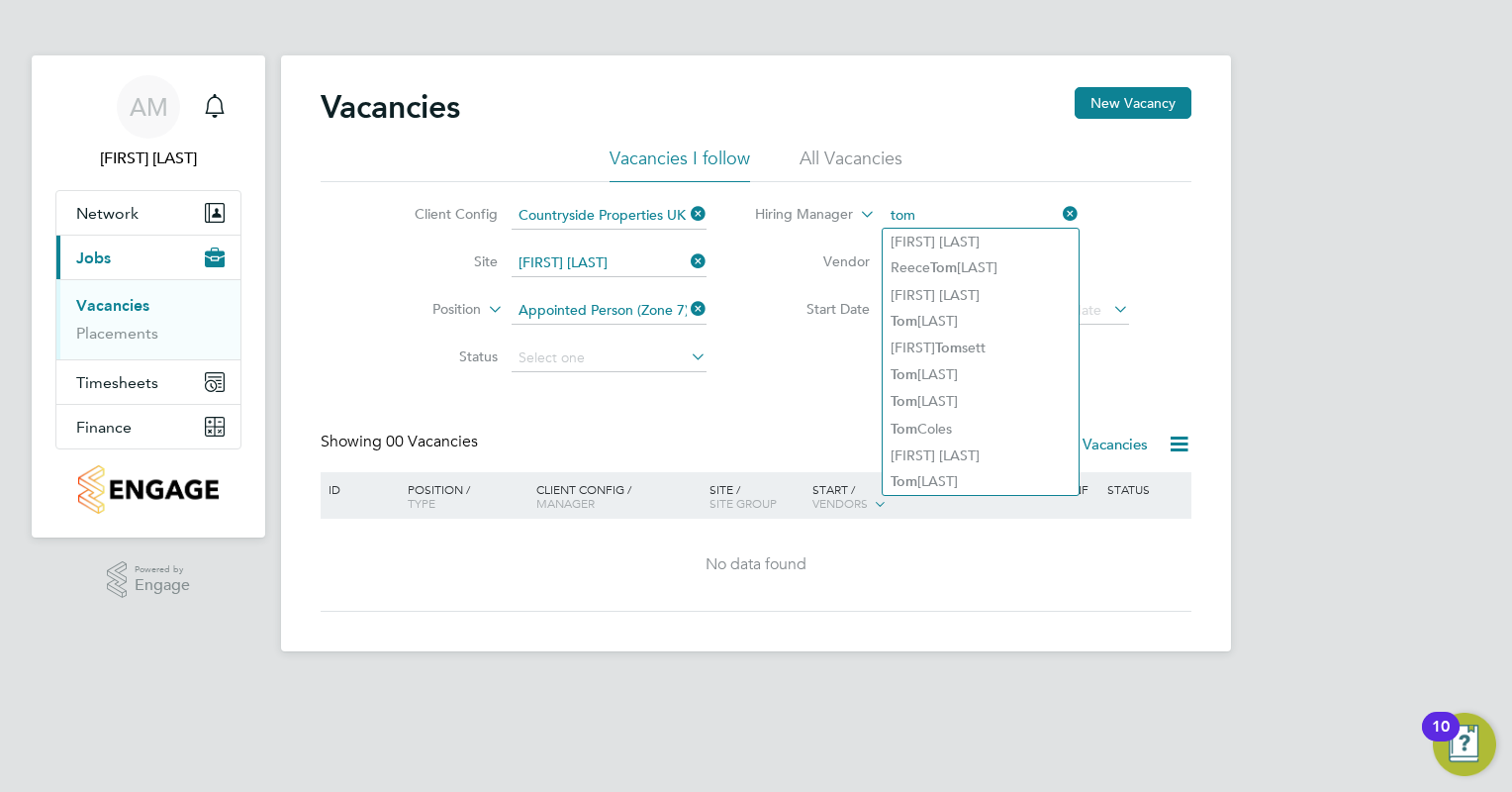 type on "tom" 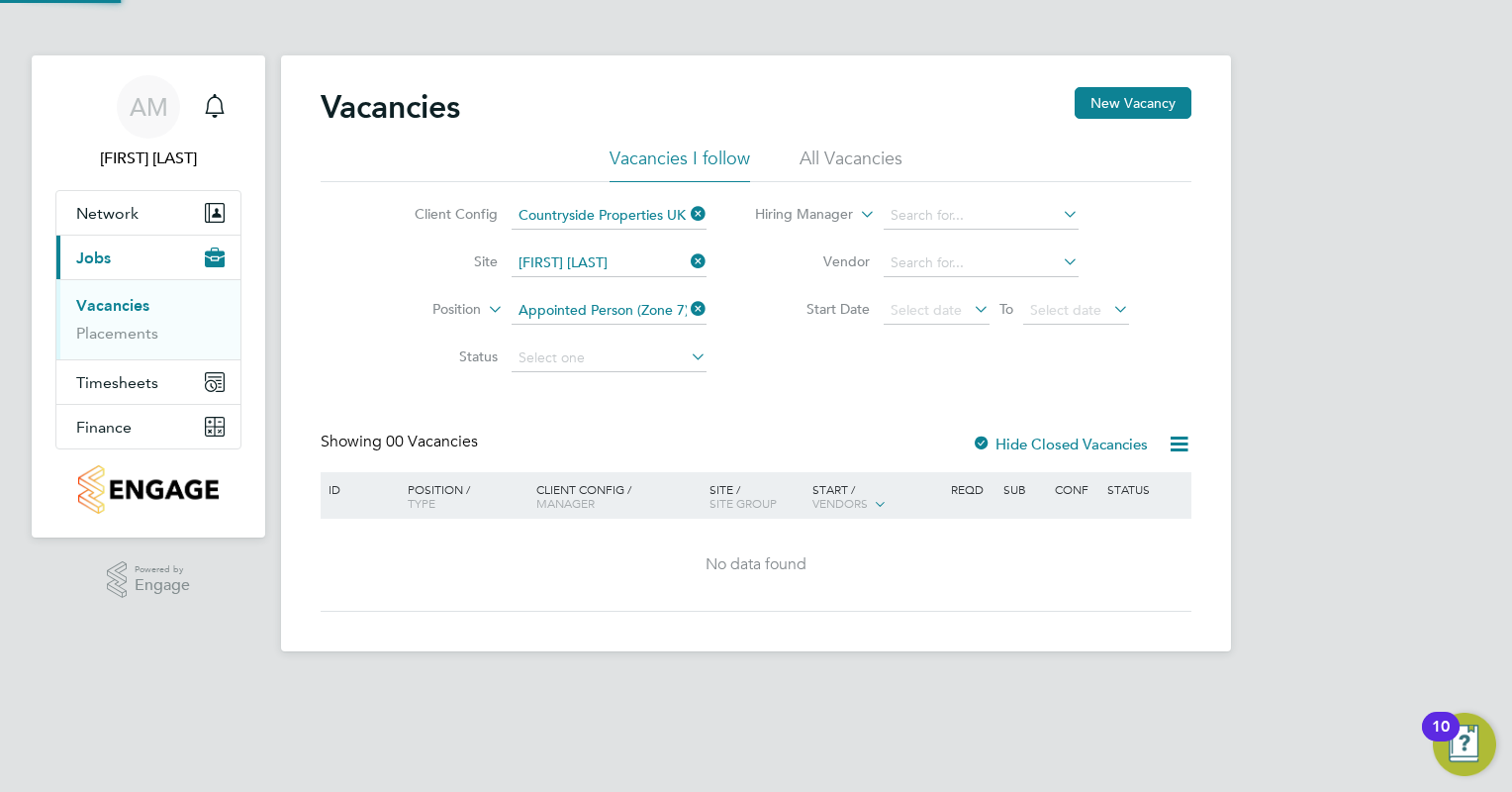 click 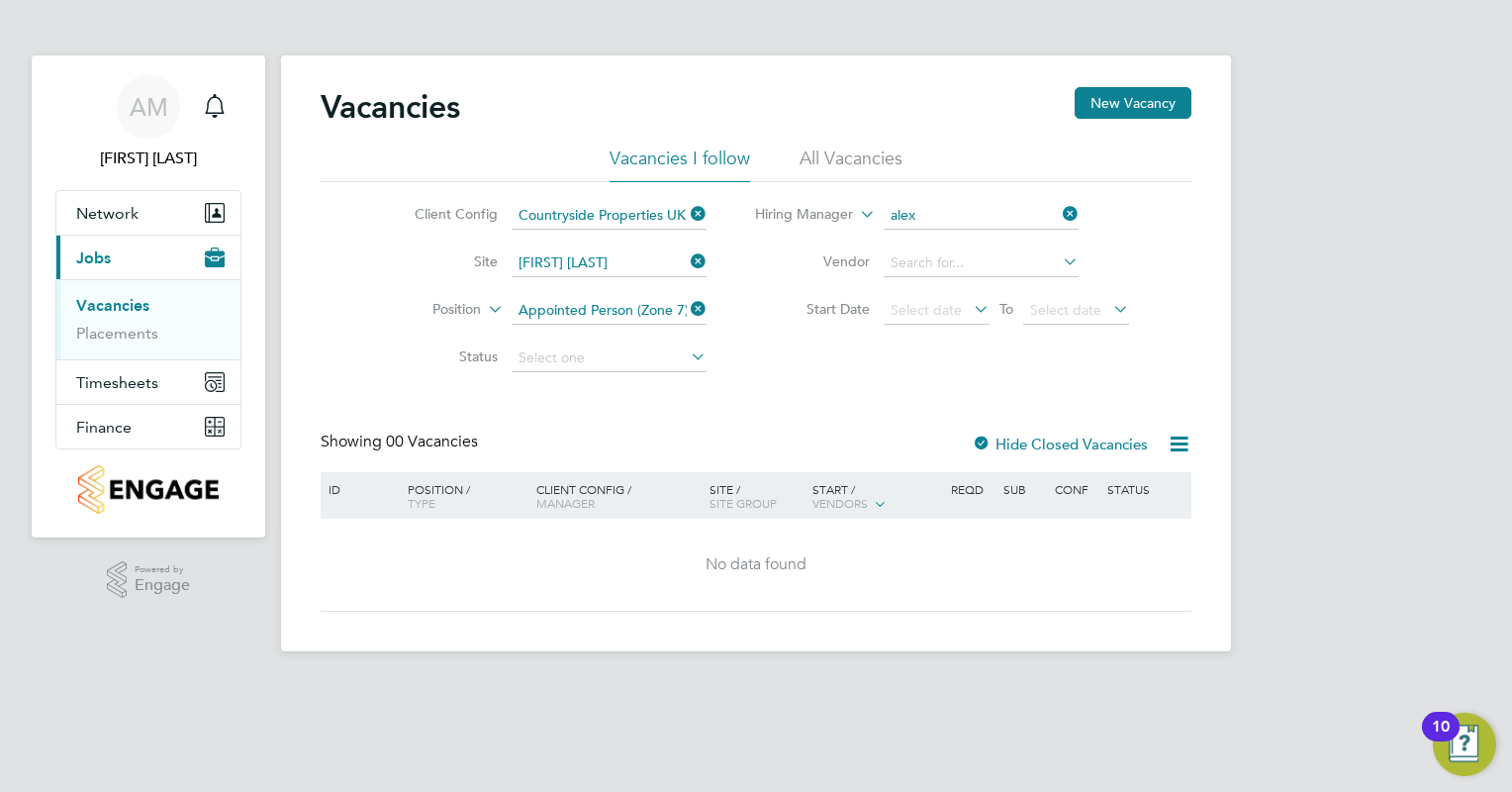 click on "[FIRST] [LAST]" 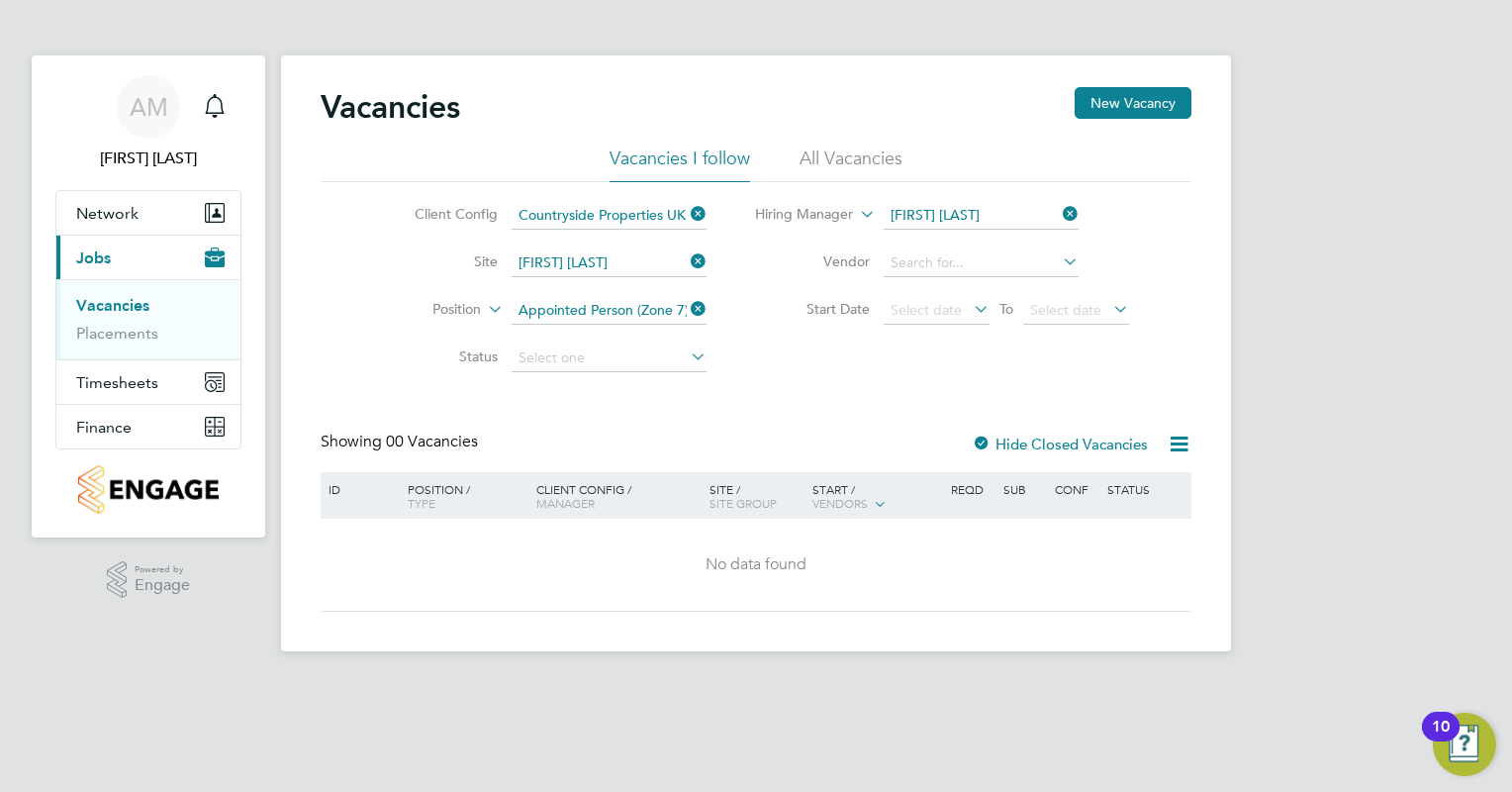 click 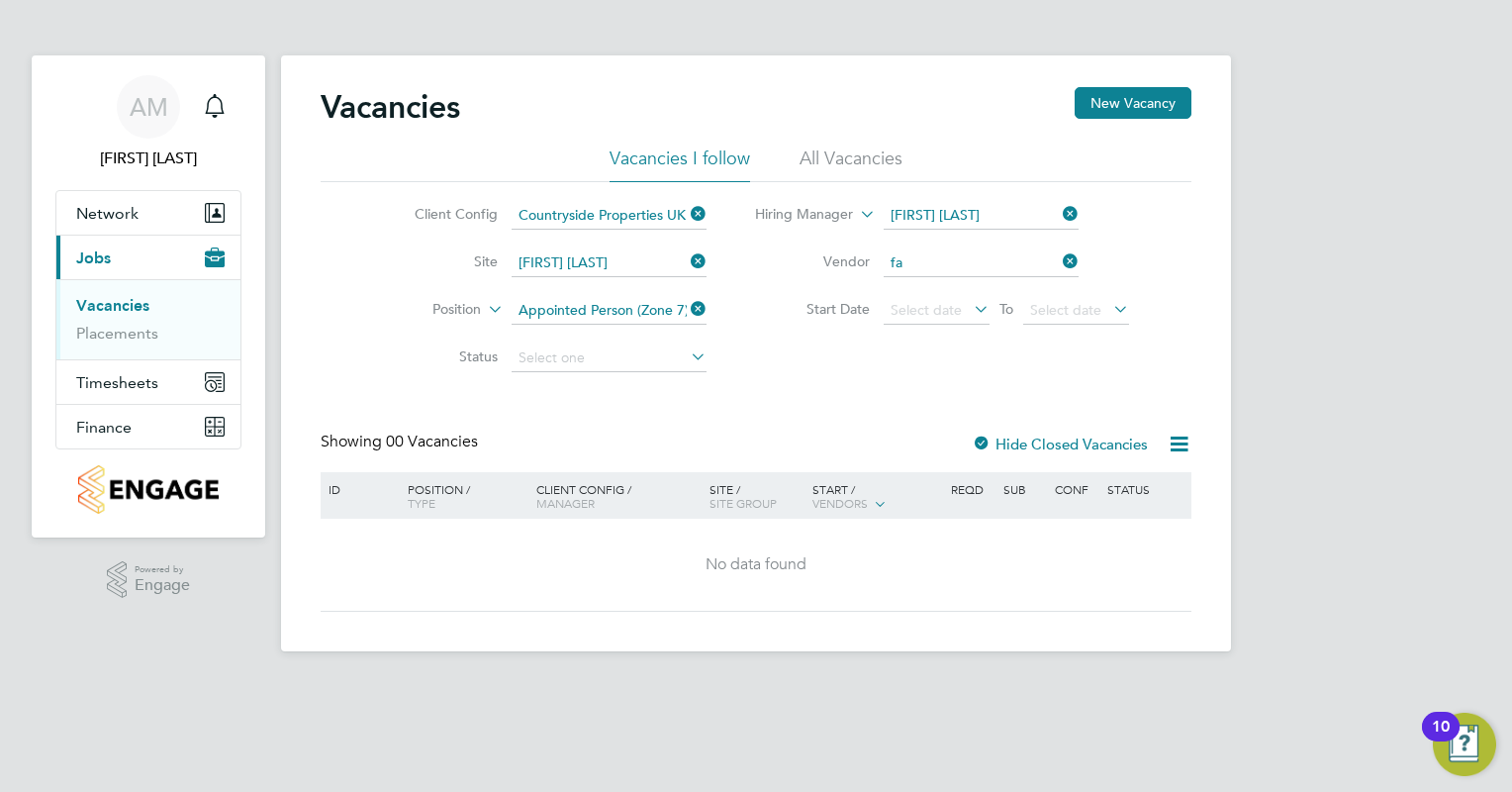 click on "Fa wkes & Reece Limited" 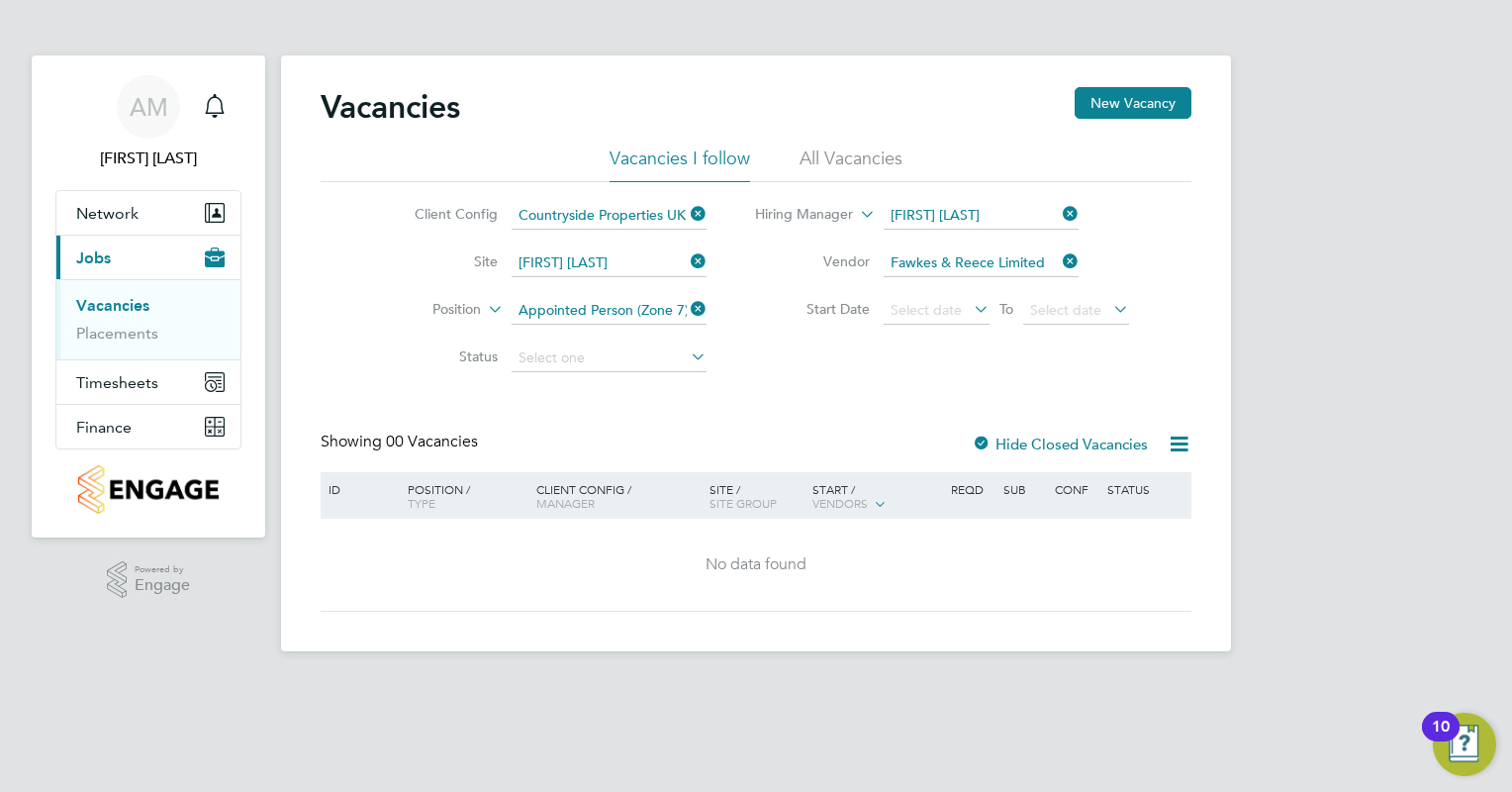 click 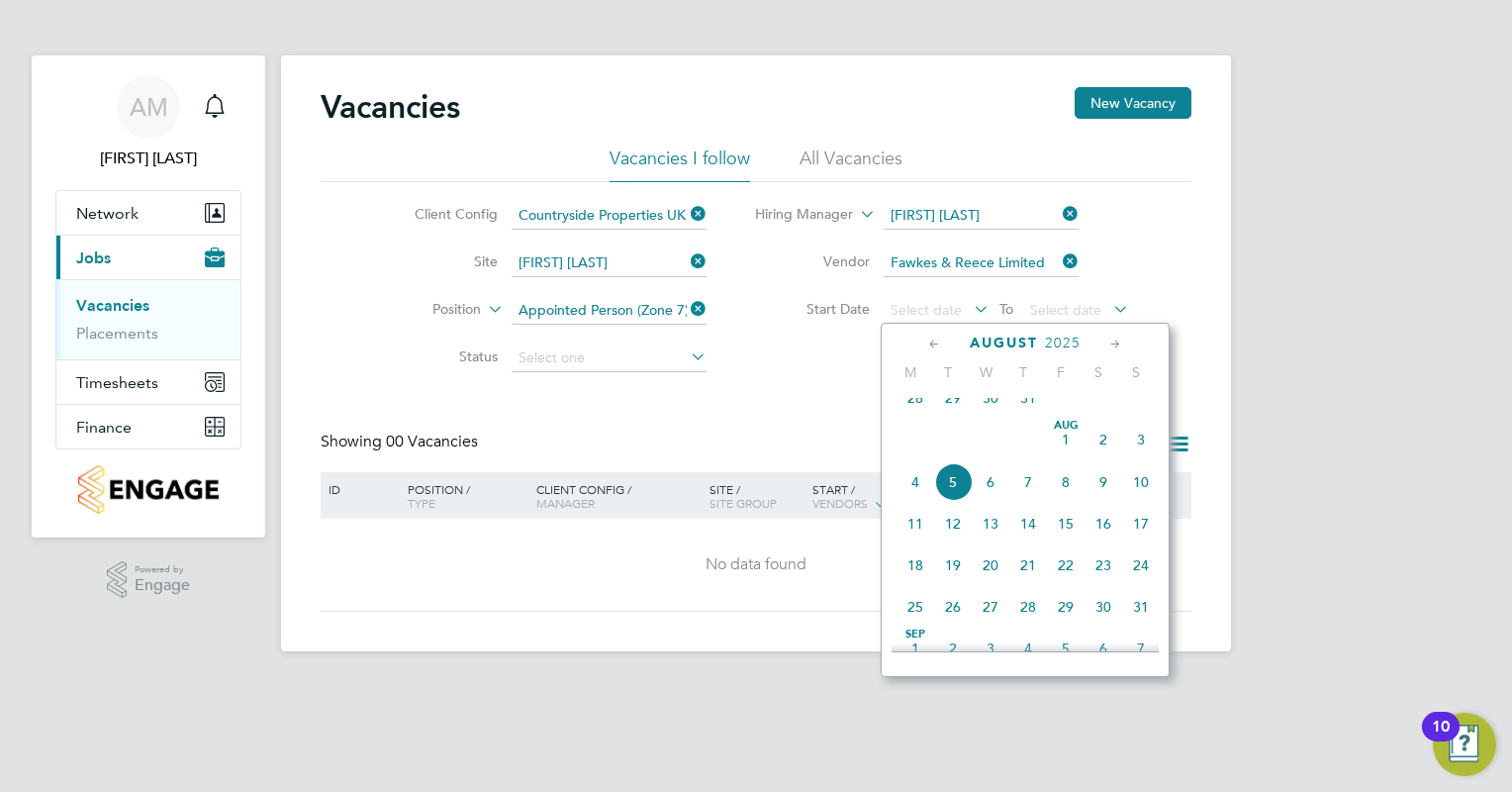 click on "4" 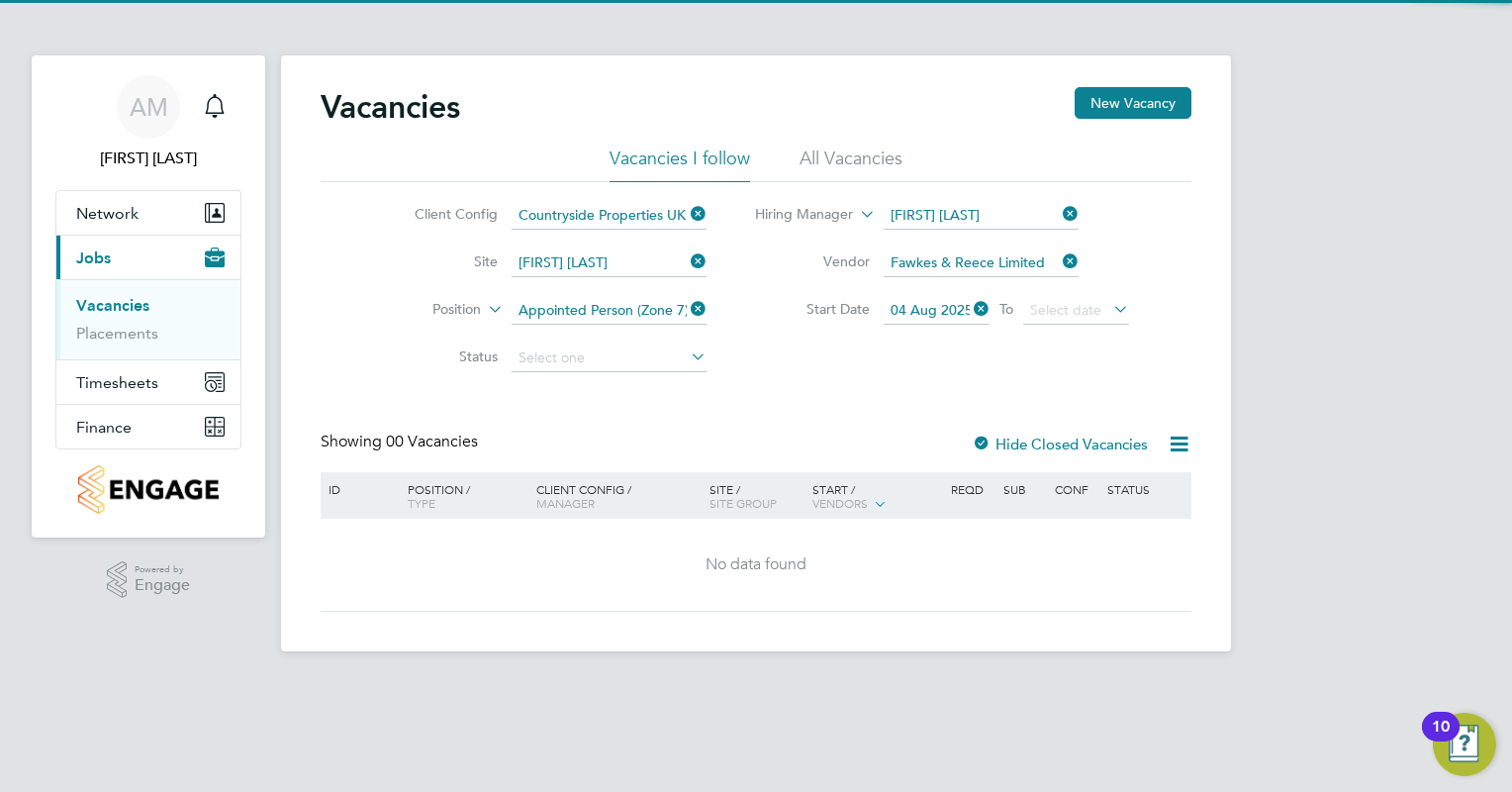 click 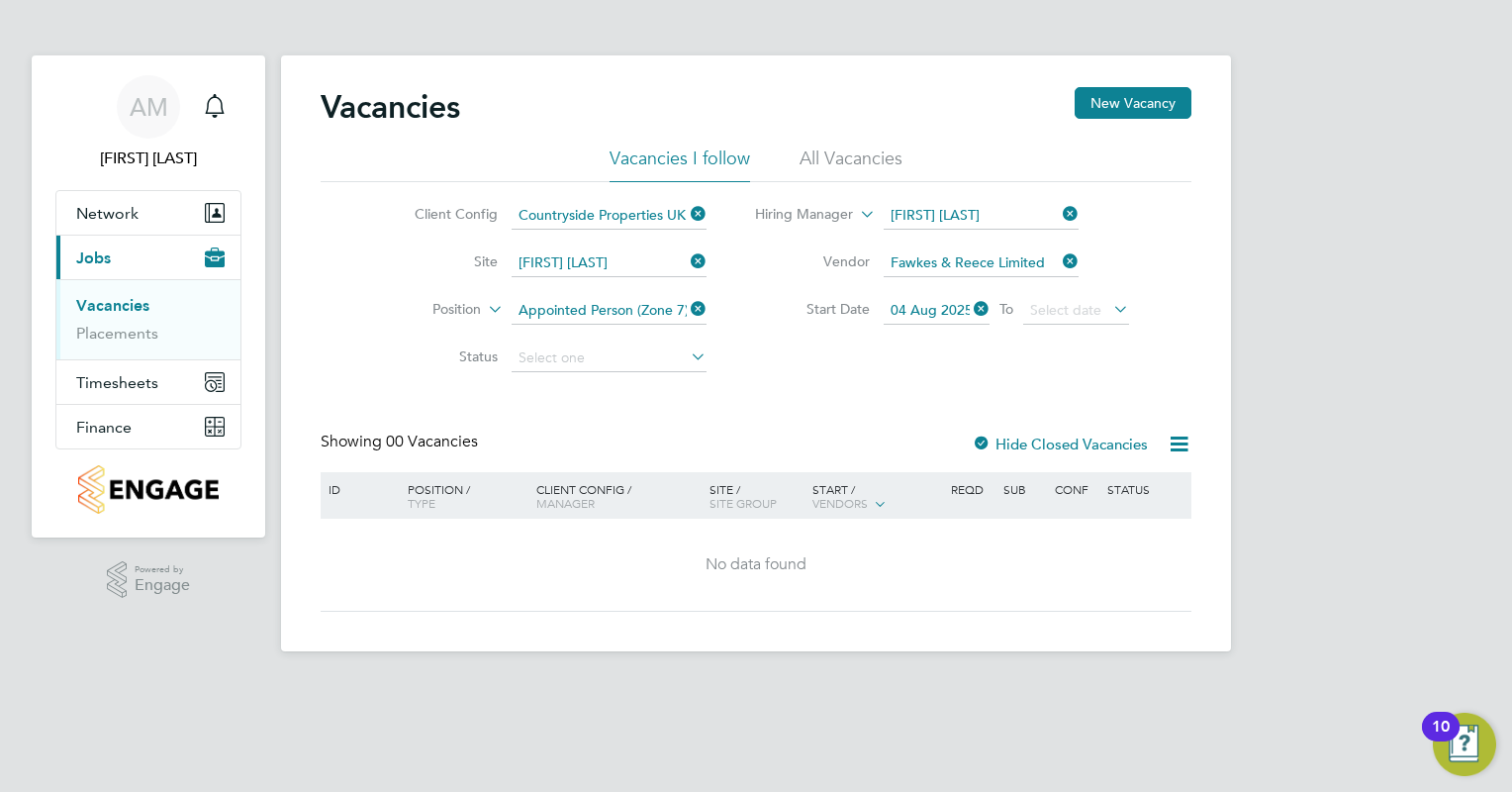 scroll, scrollTop: 645, scrollLeft: 0, axis: vertical 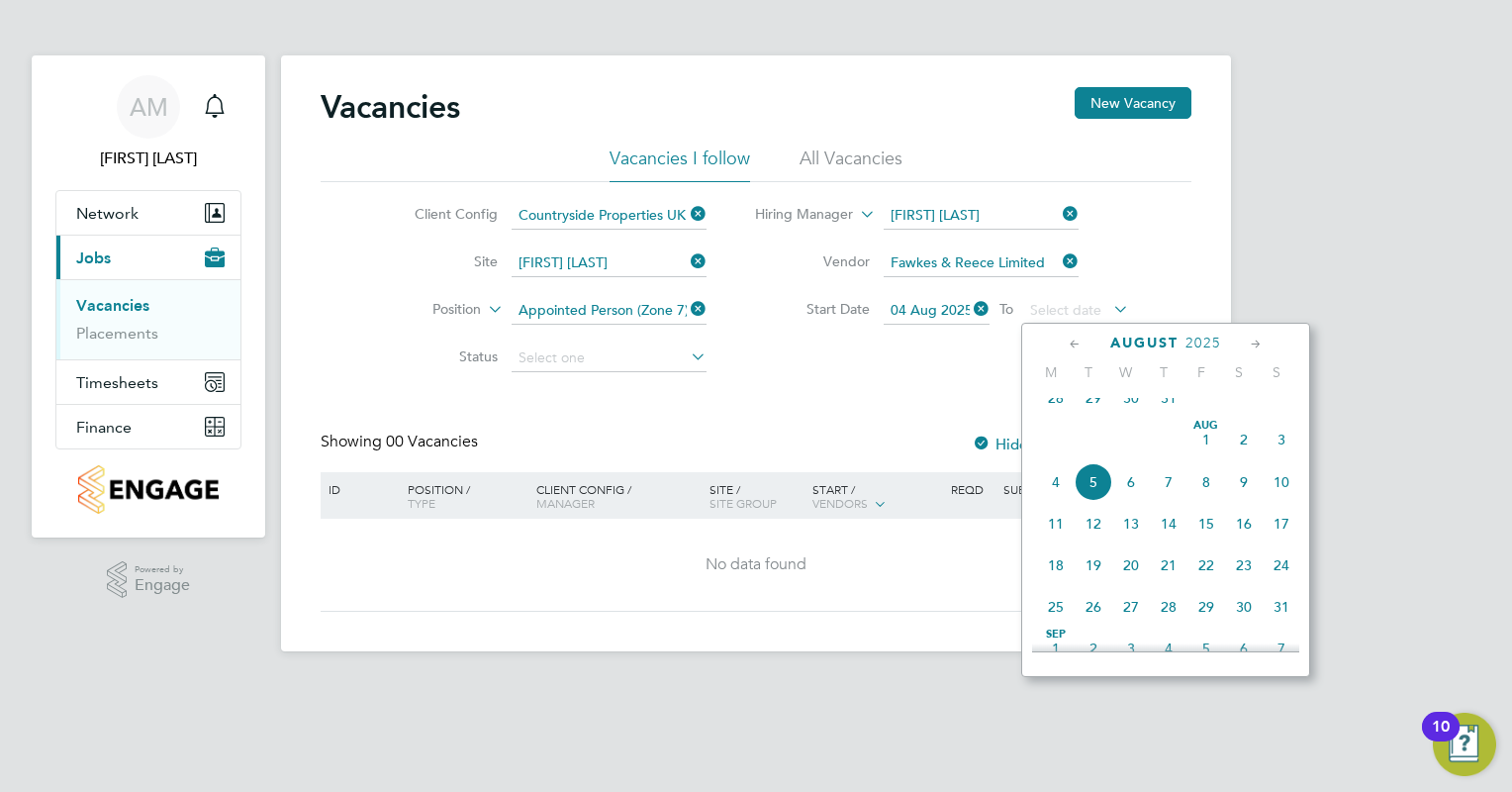 click on "15" 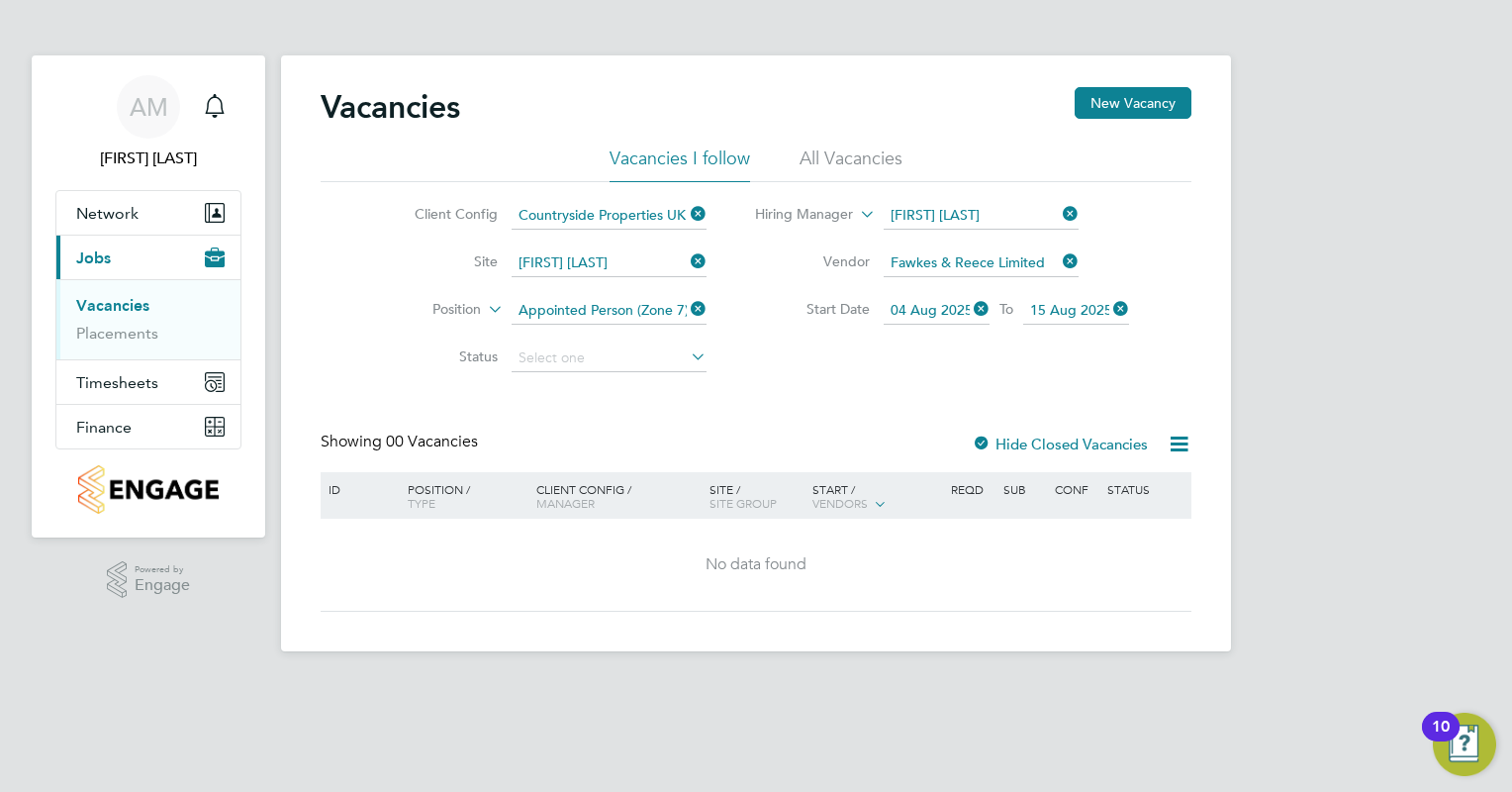 click 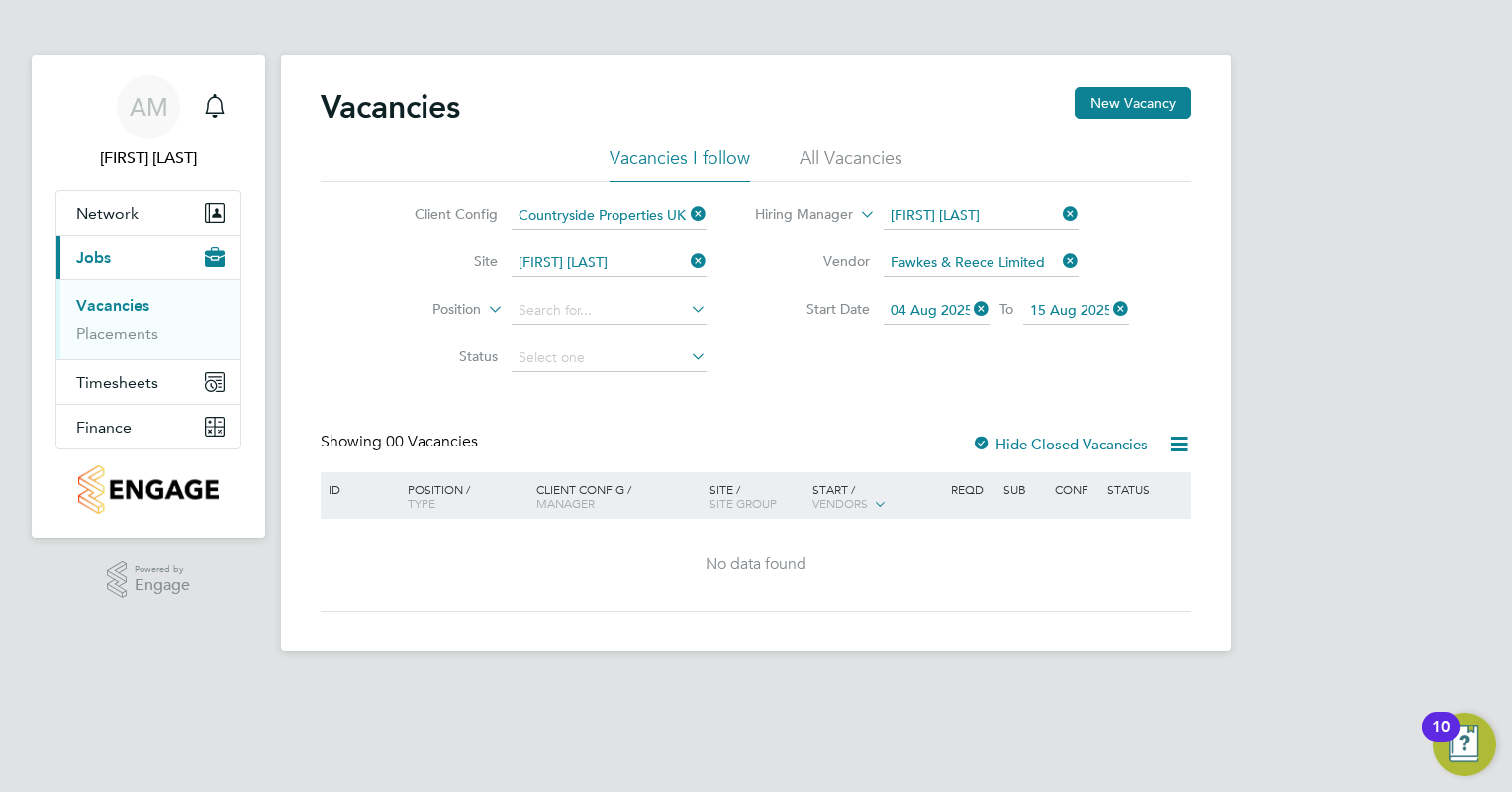 click 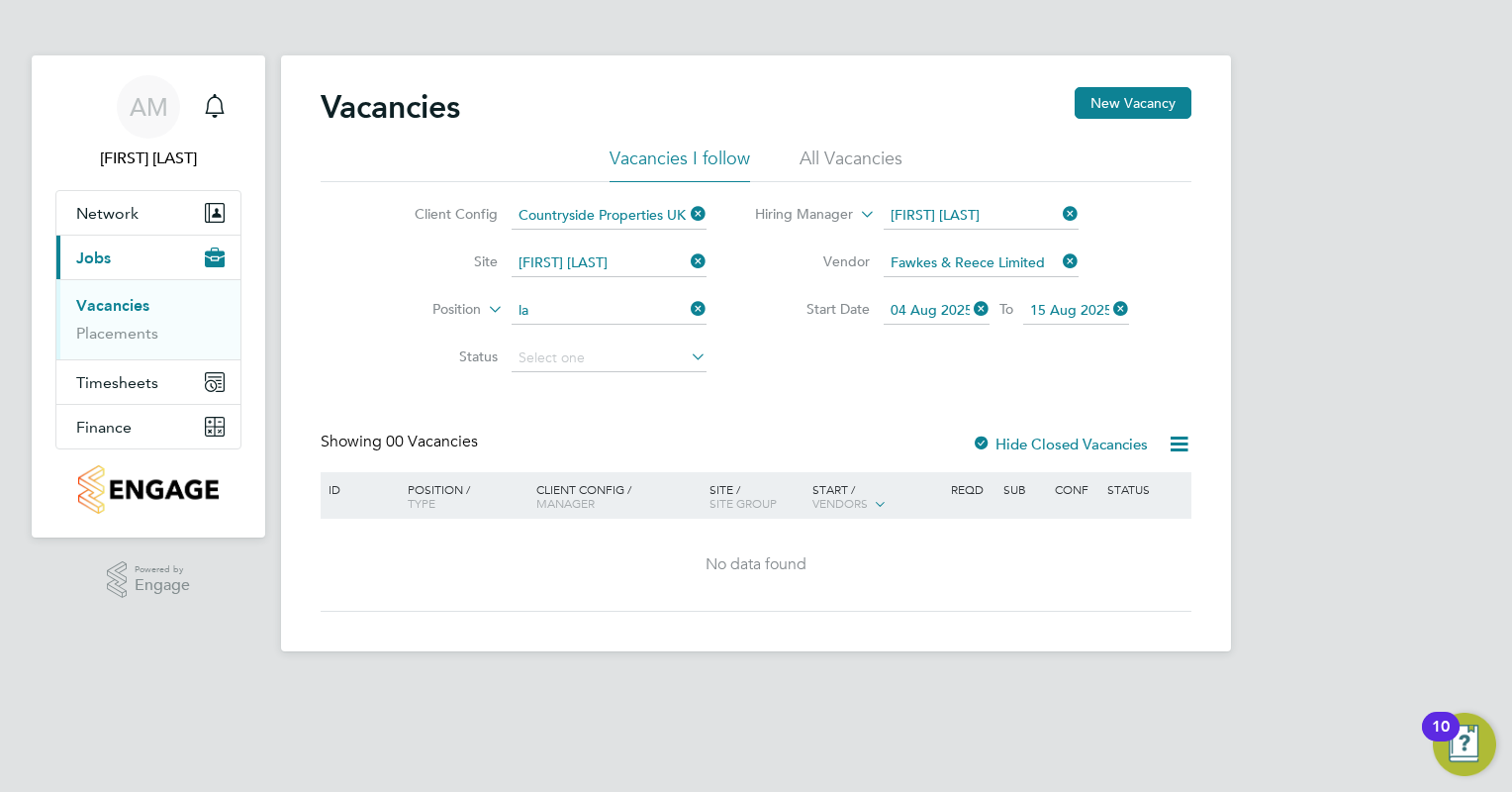 click on "General  La bourer (Zone 7)" 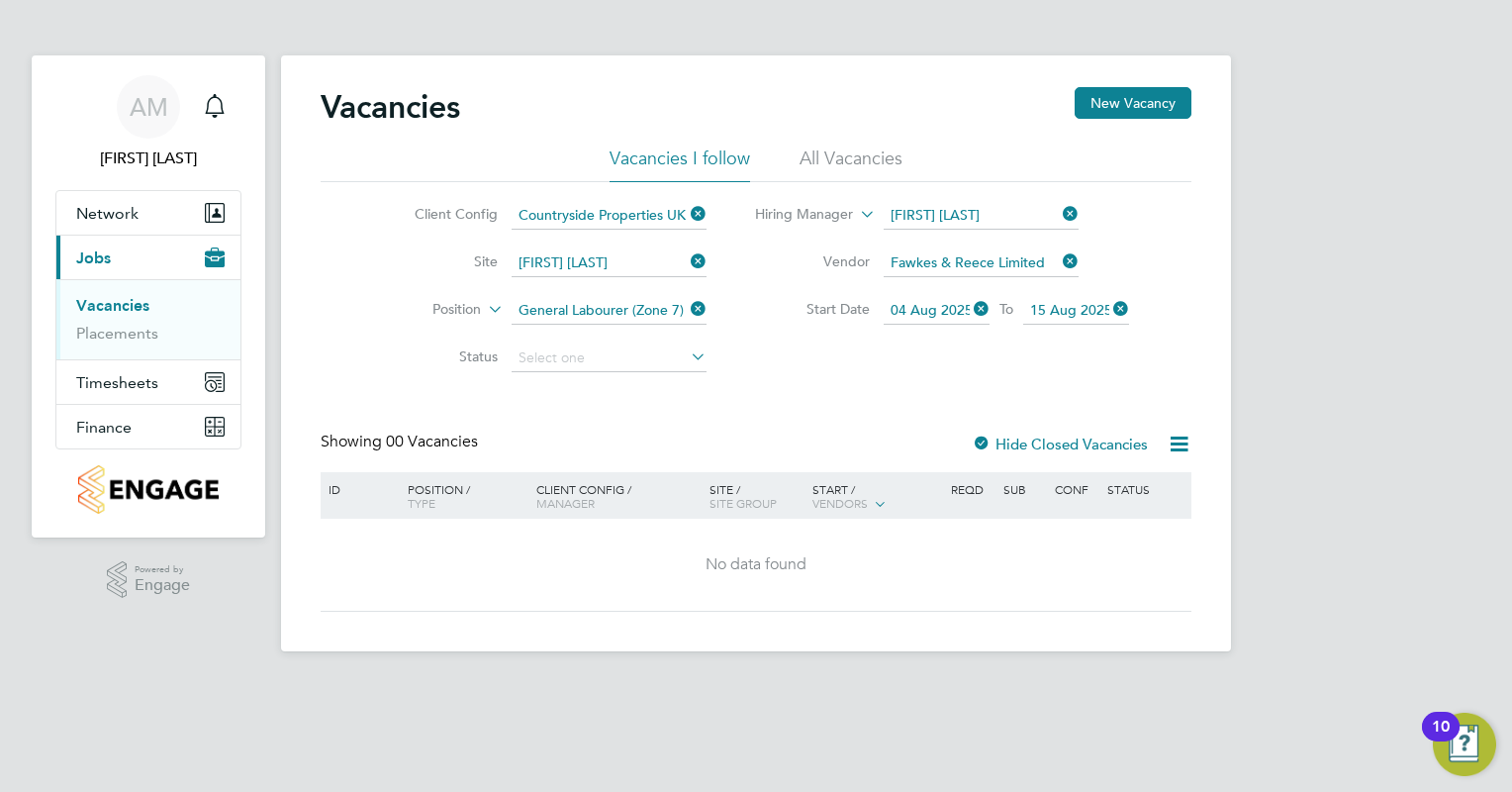 click 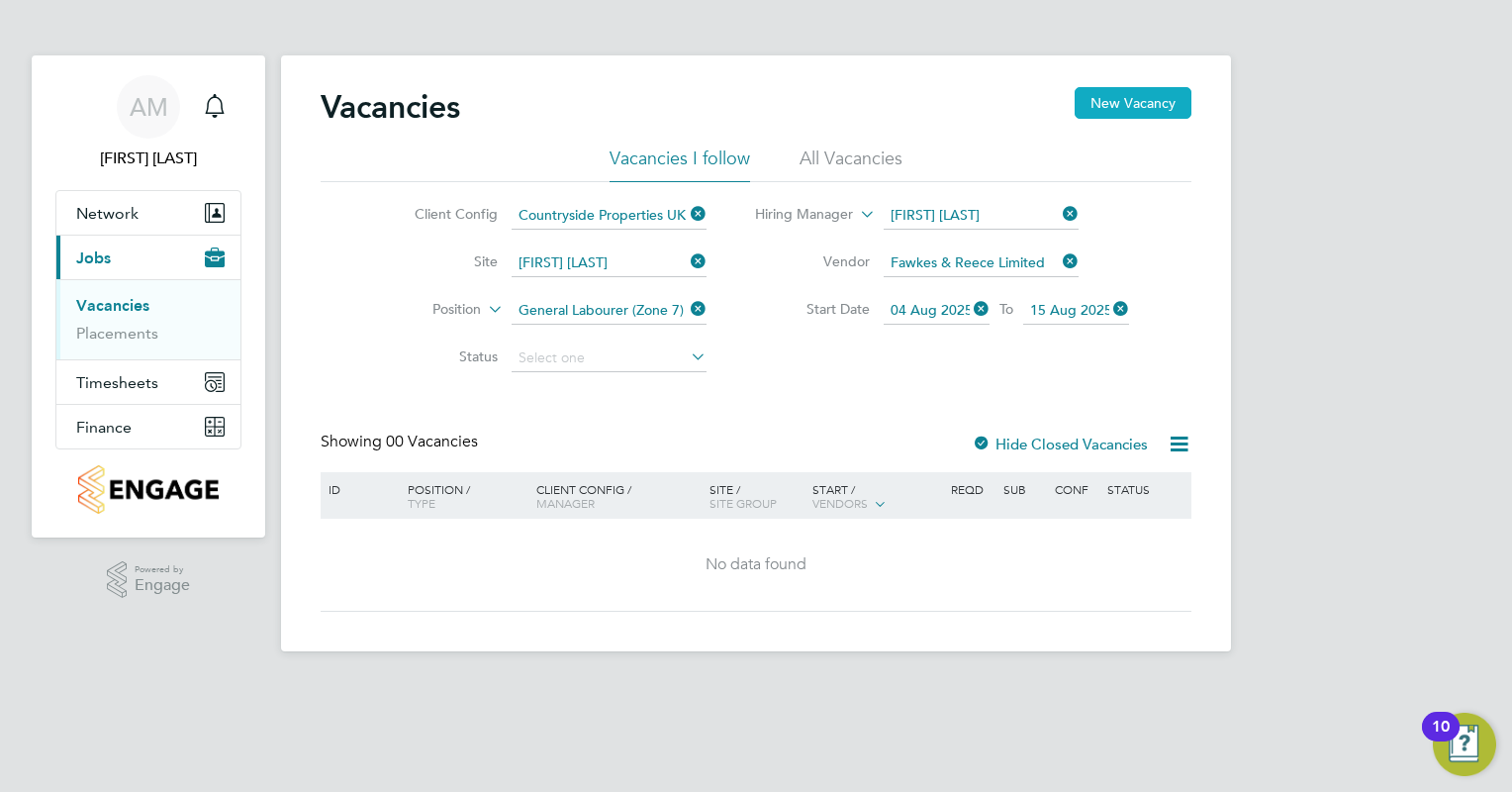 click on "New Vacancy" 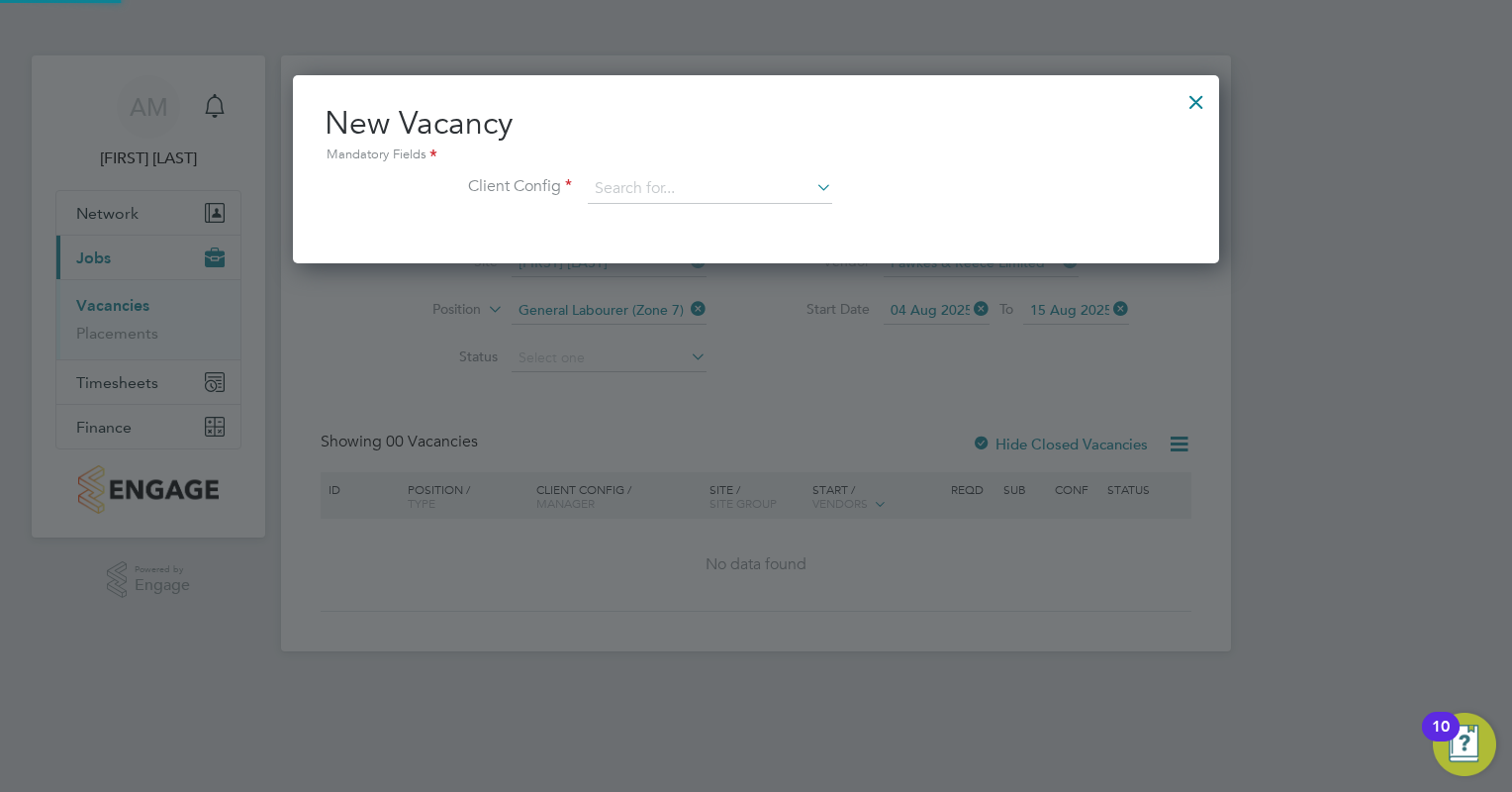 scroll, scrollTop: 10, scrollLeft: 10, axis: both 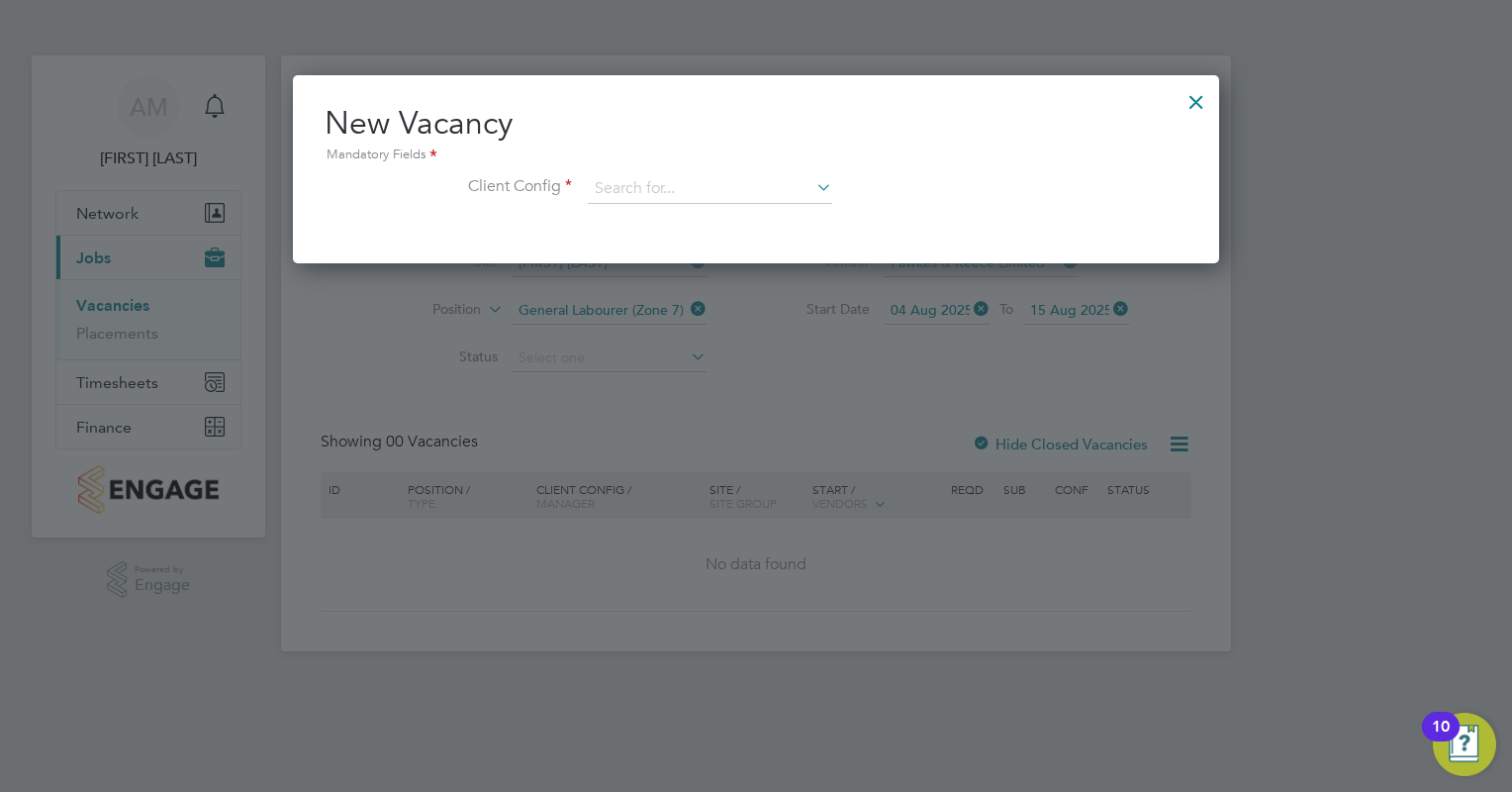 click at bounding box center [812, 187] 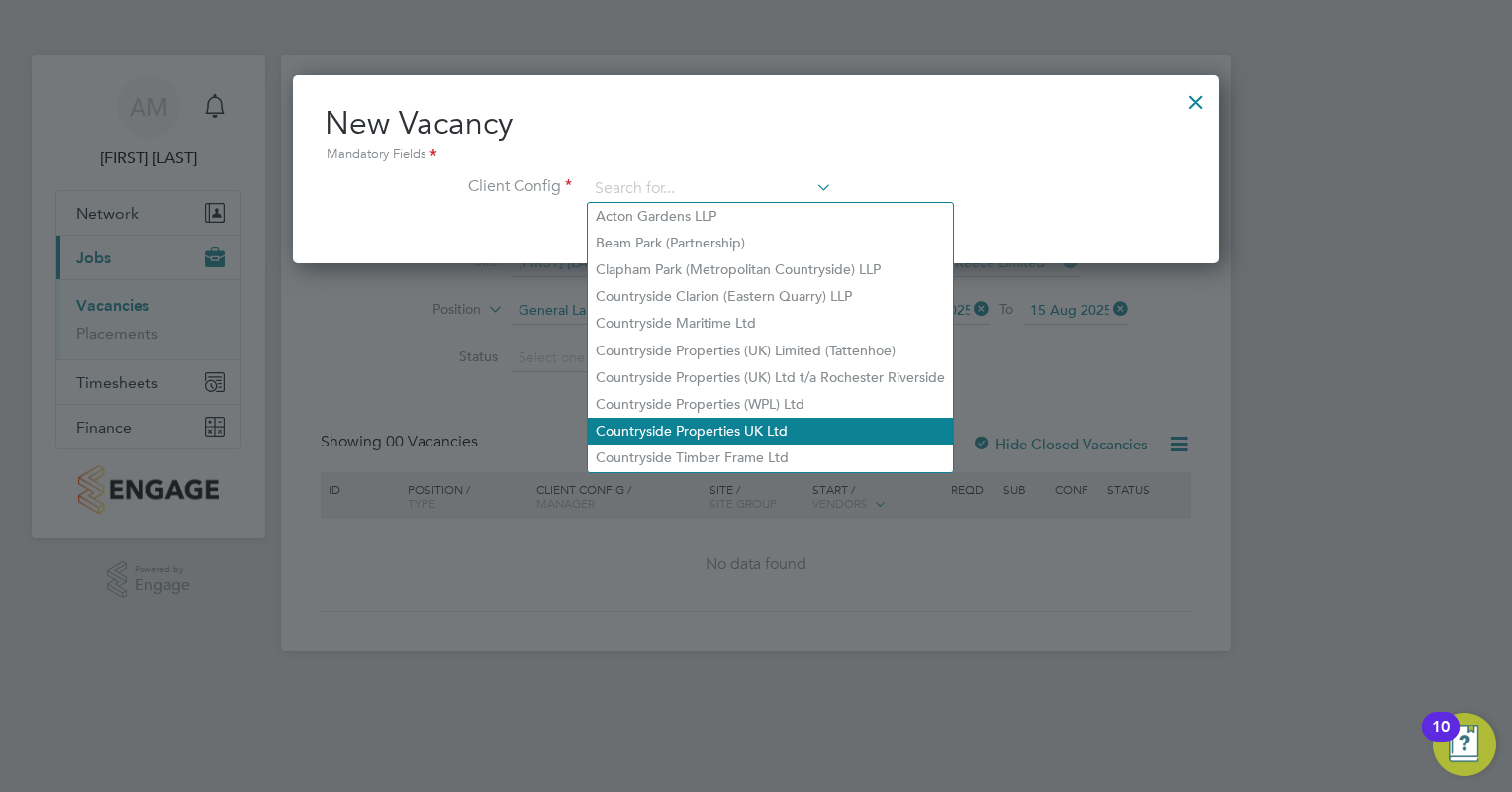 click on "Countryside Properties UK Ltd" 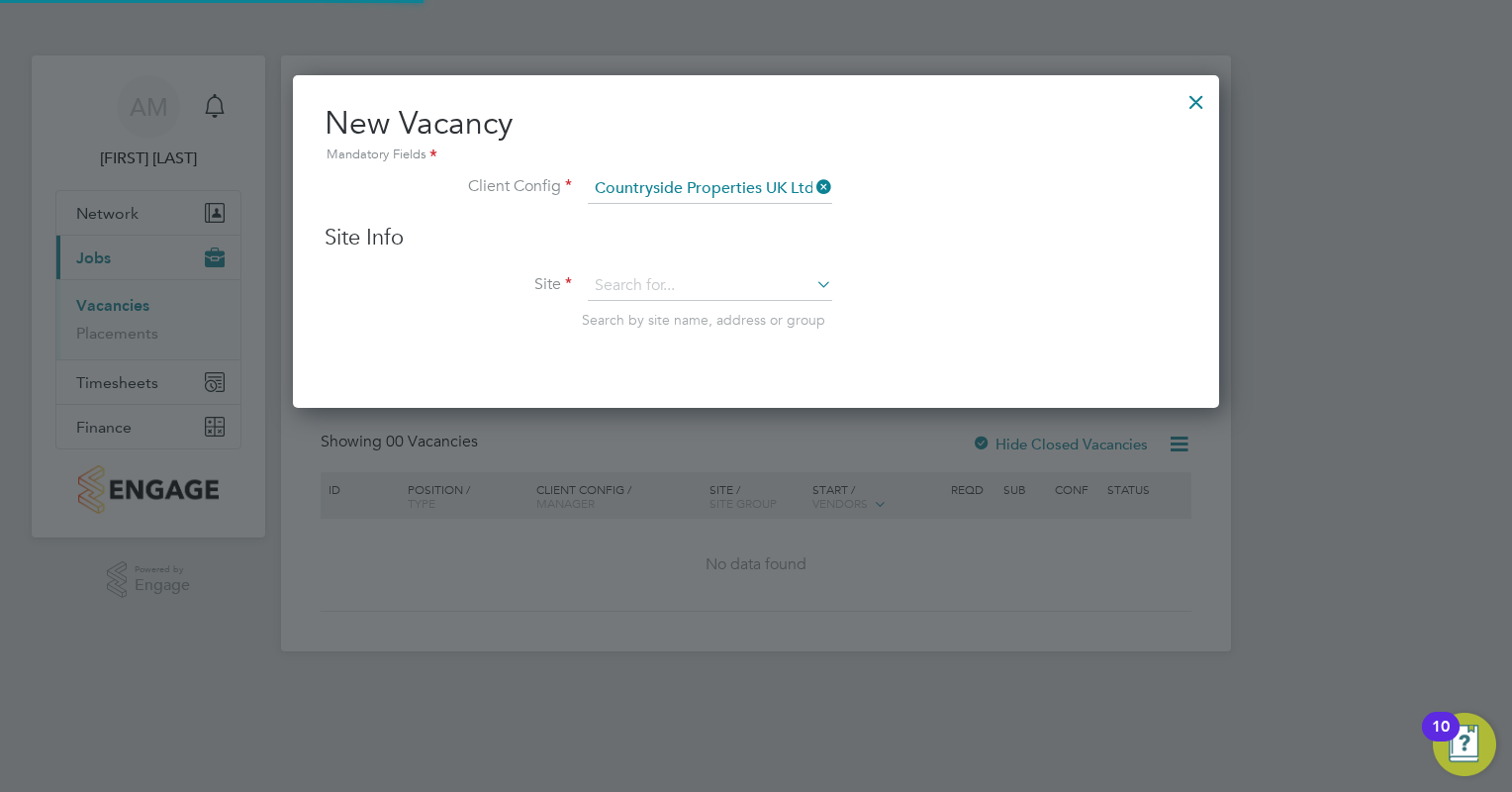 scroll, scrollTop: 11, scrollLeft: 10, axis: both 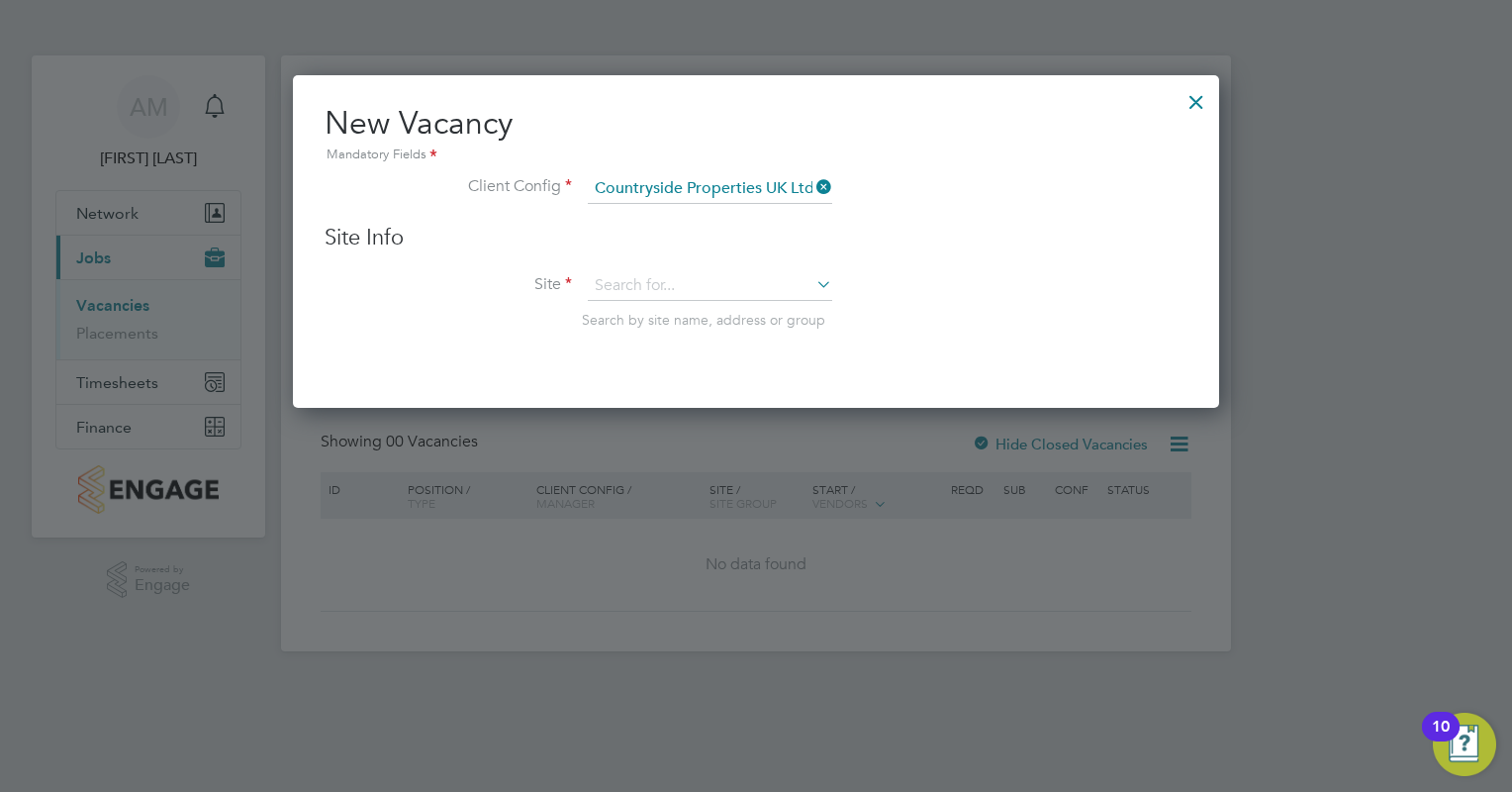 click at bounding box center [812, 284] 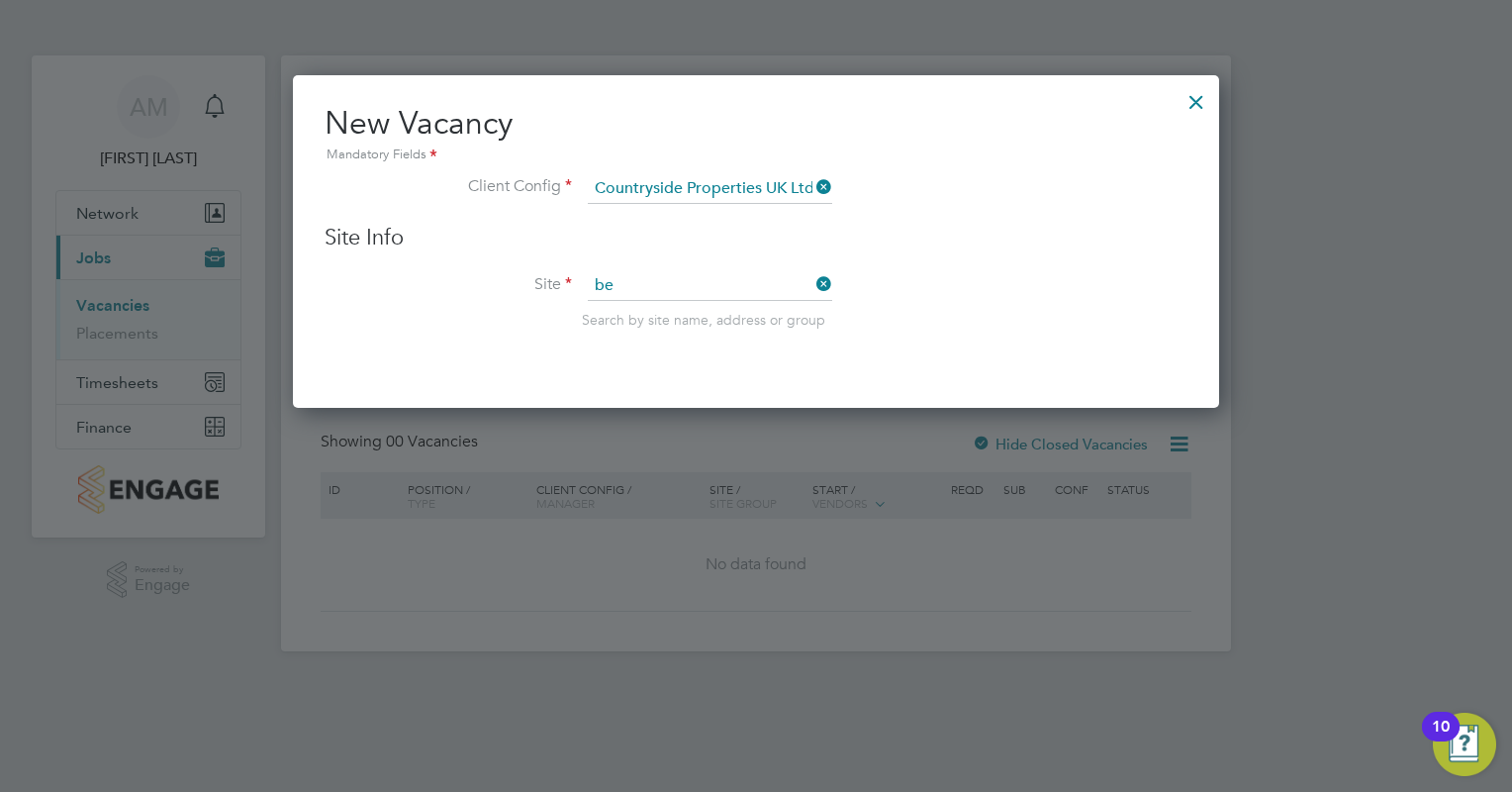 click on "[FIRST] [LAST]" 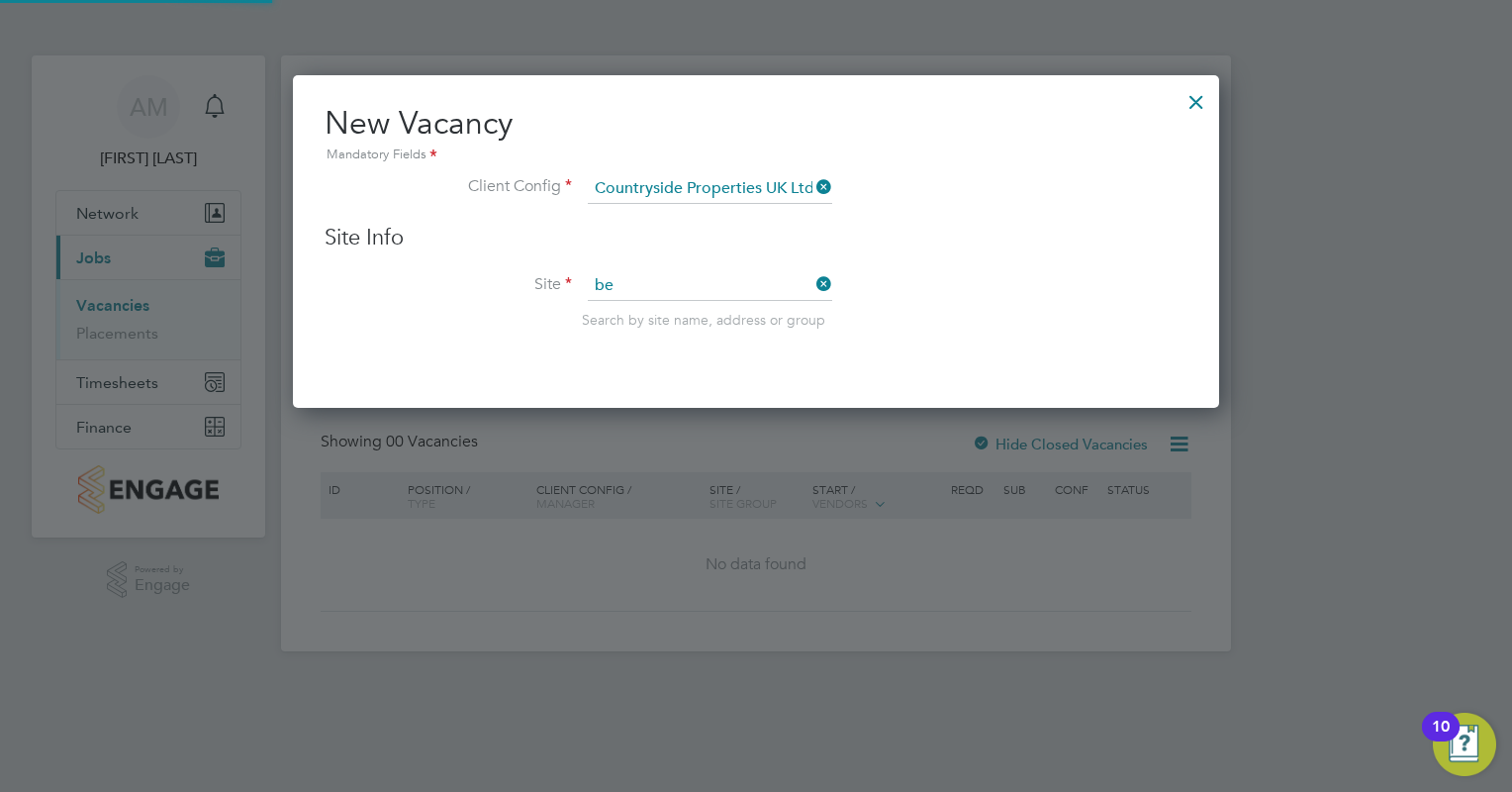 type on "[FIRST] [LAST]" 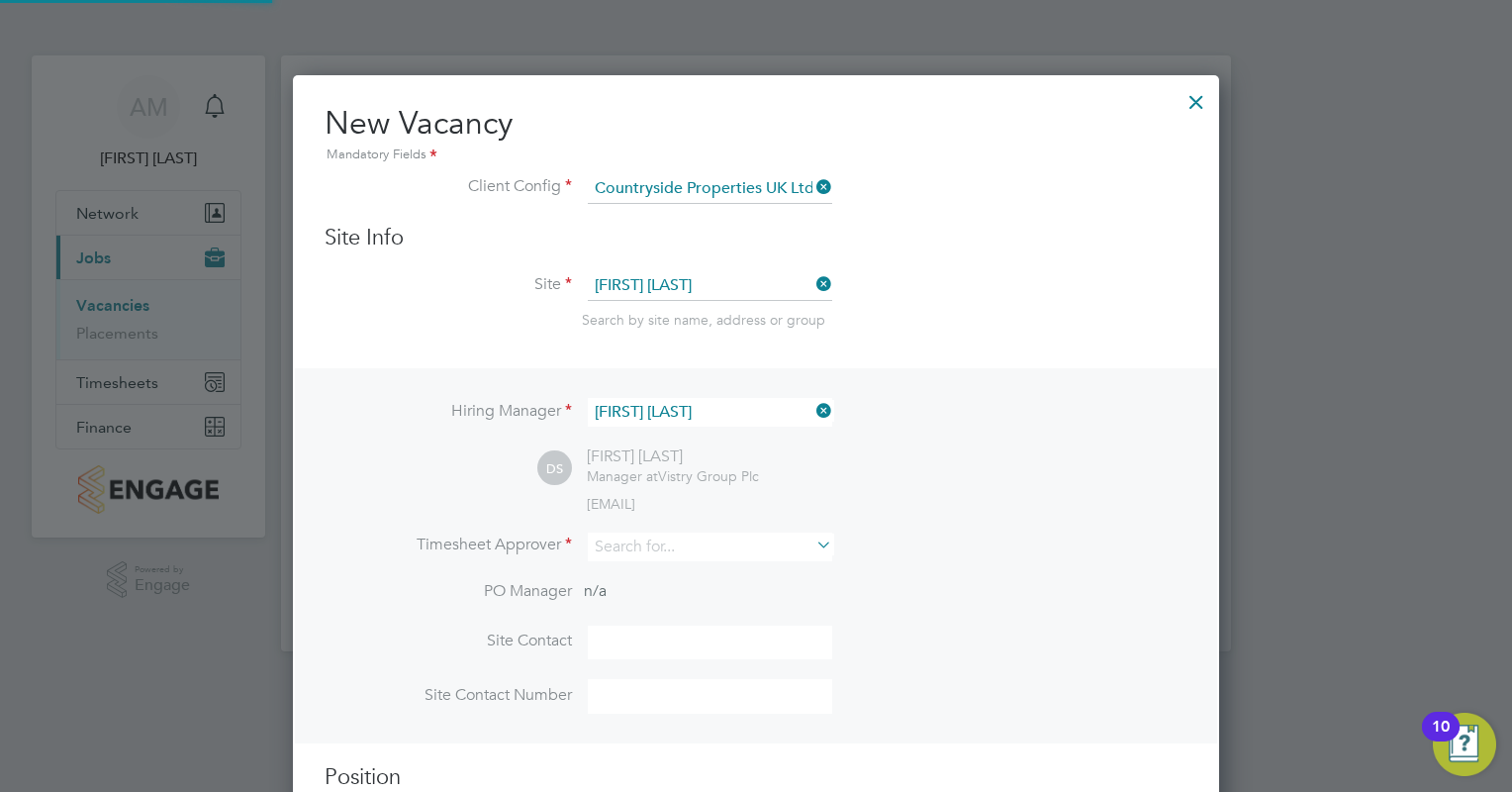 scroll, scrollTop: 11, scrollLeft: 10, axis: both 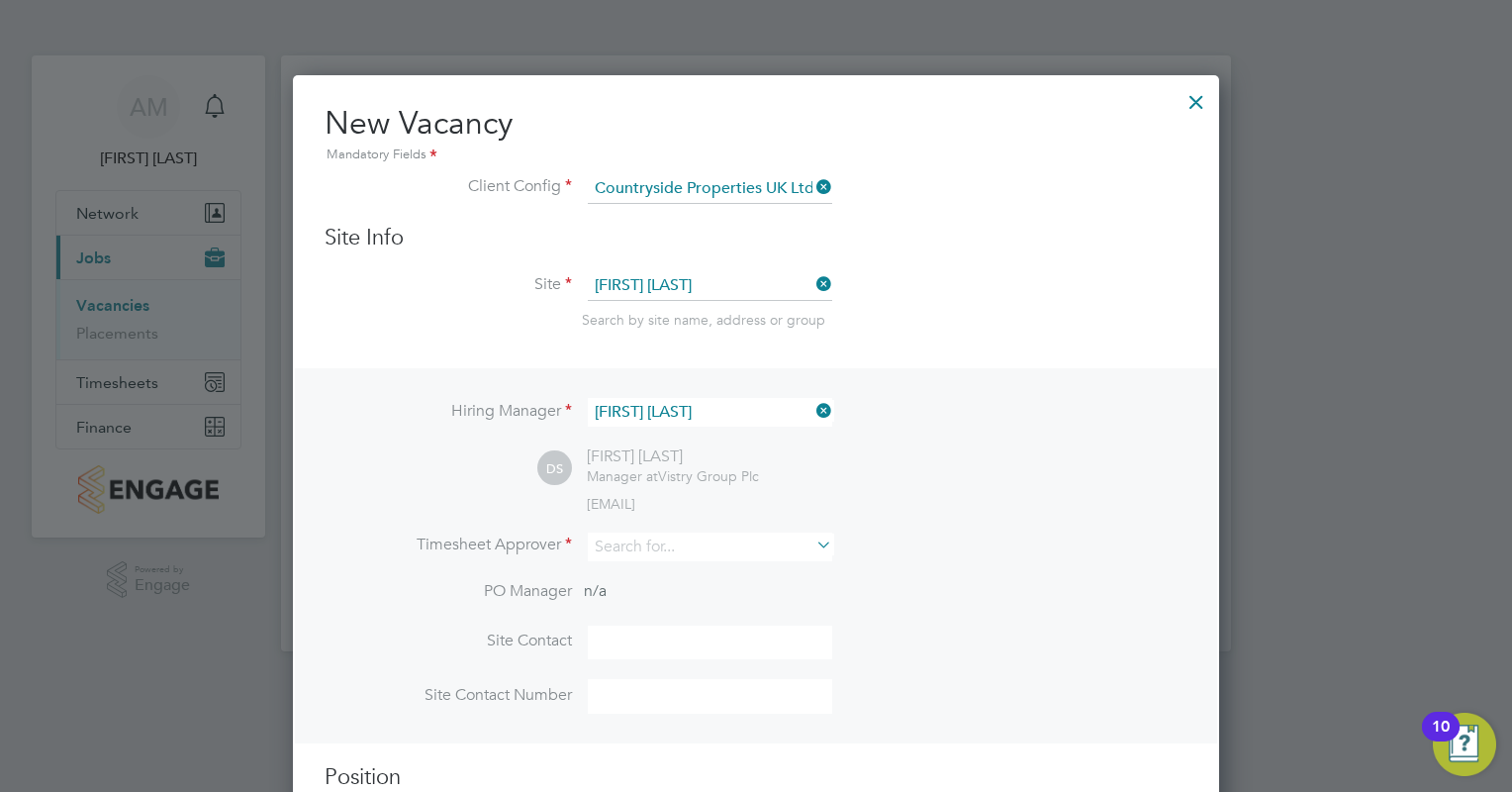 click at bounding box center (812, 544) 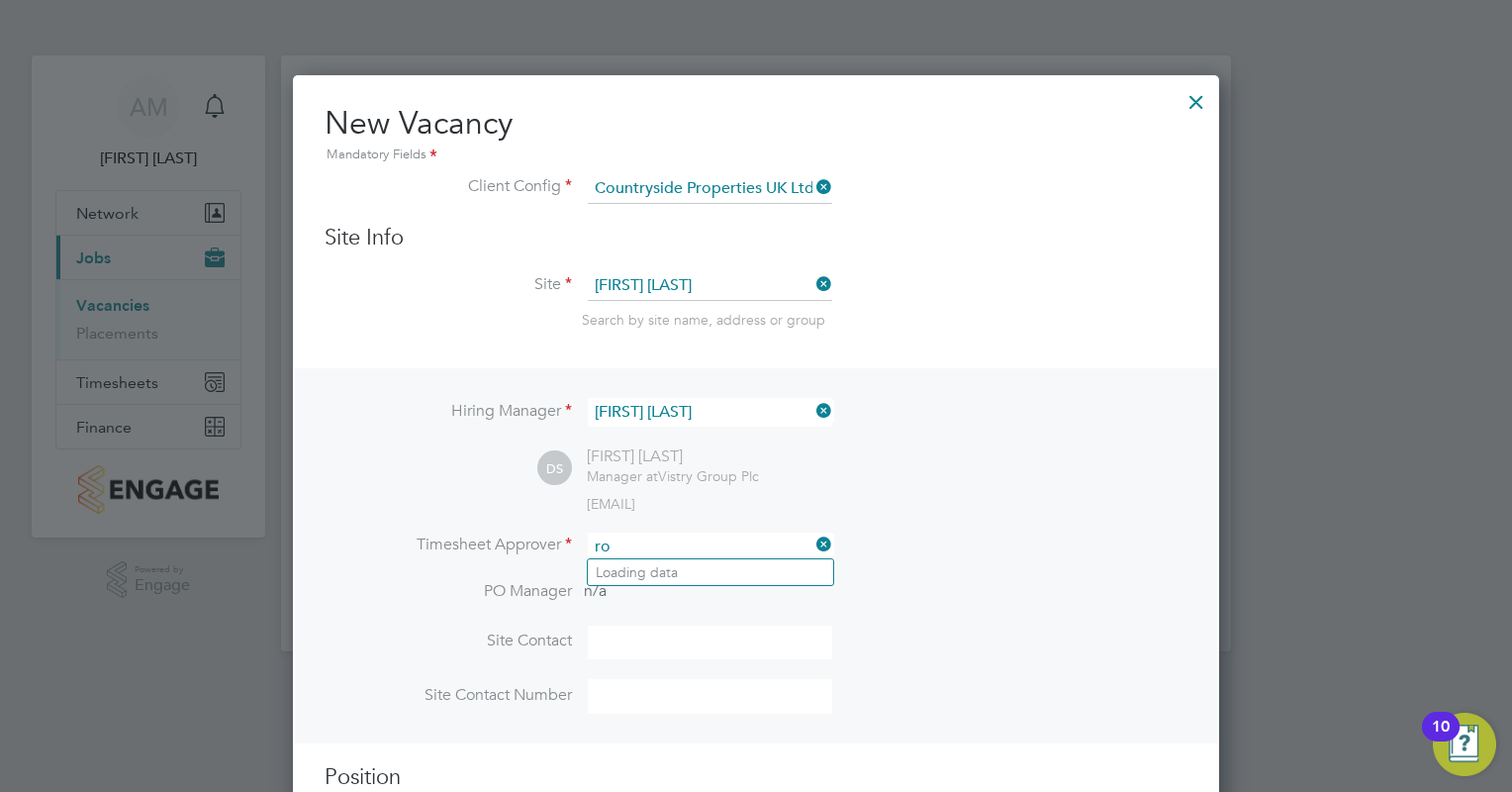 type on "r" 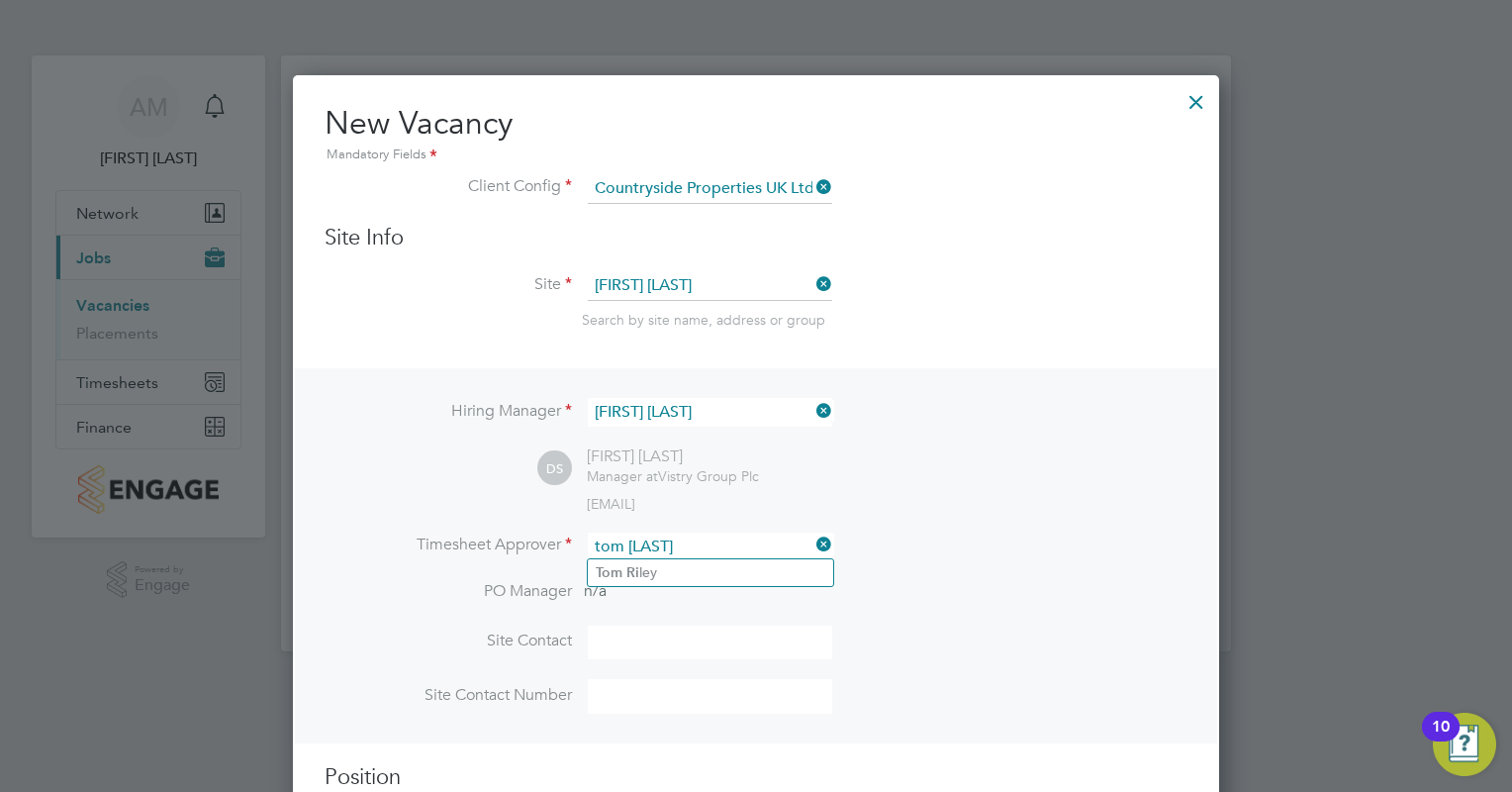 click on "[FIRST]   [LAST]" 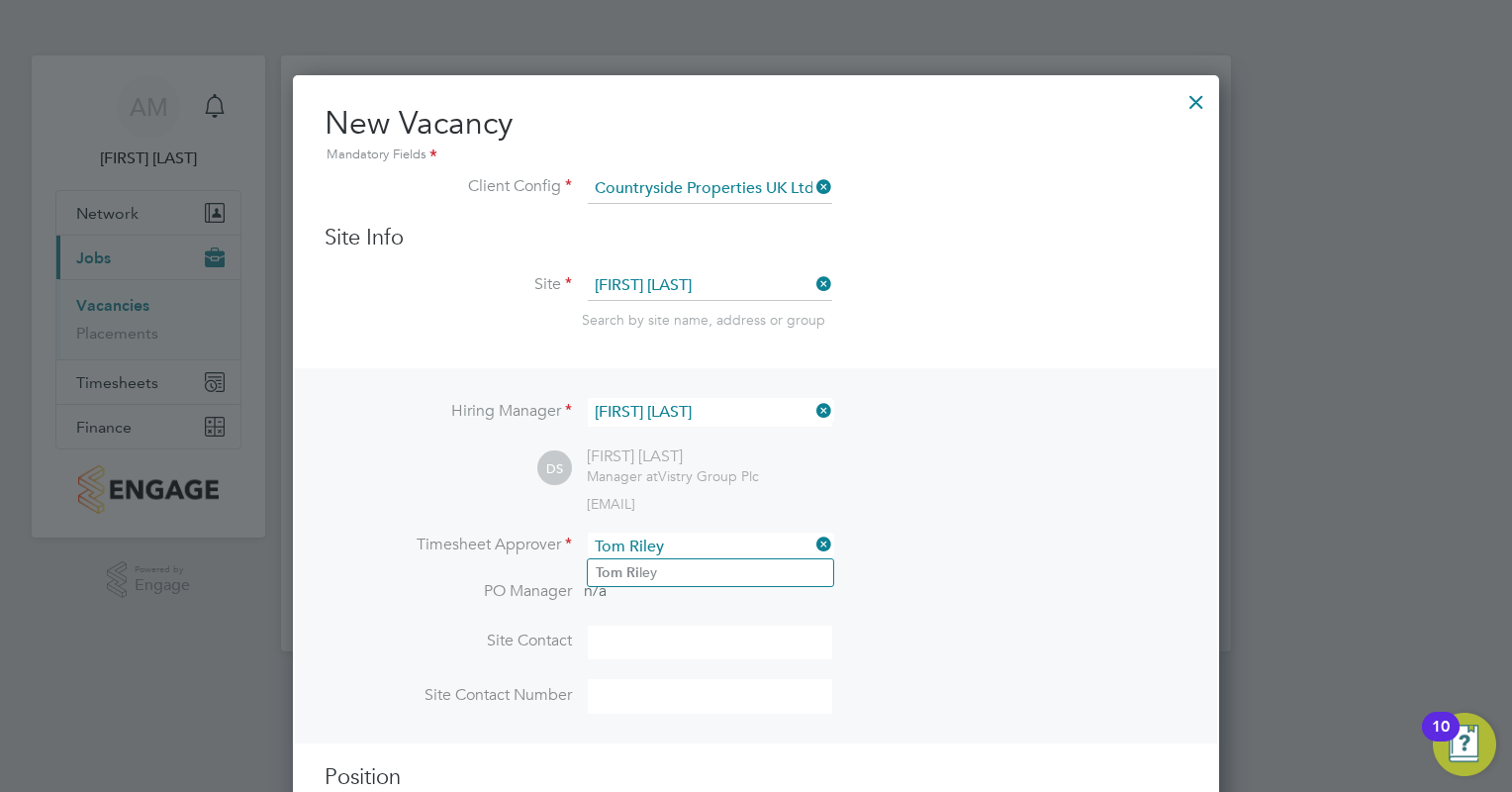 scroll, scrollTop: 9, scrollLeft: 10, axis: both 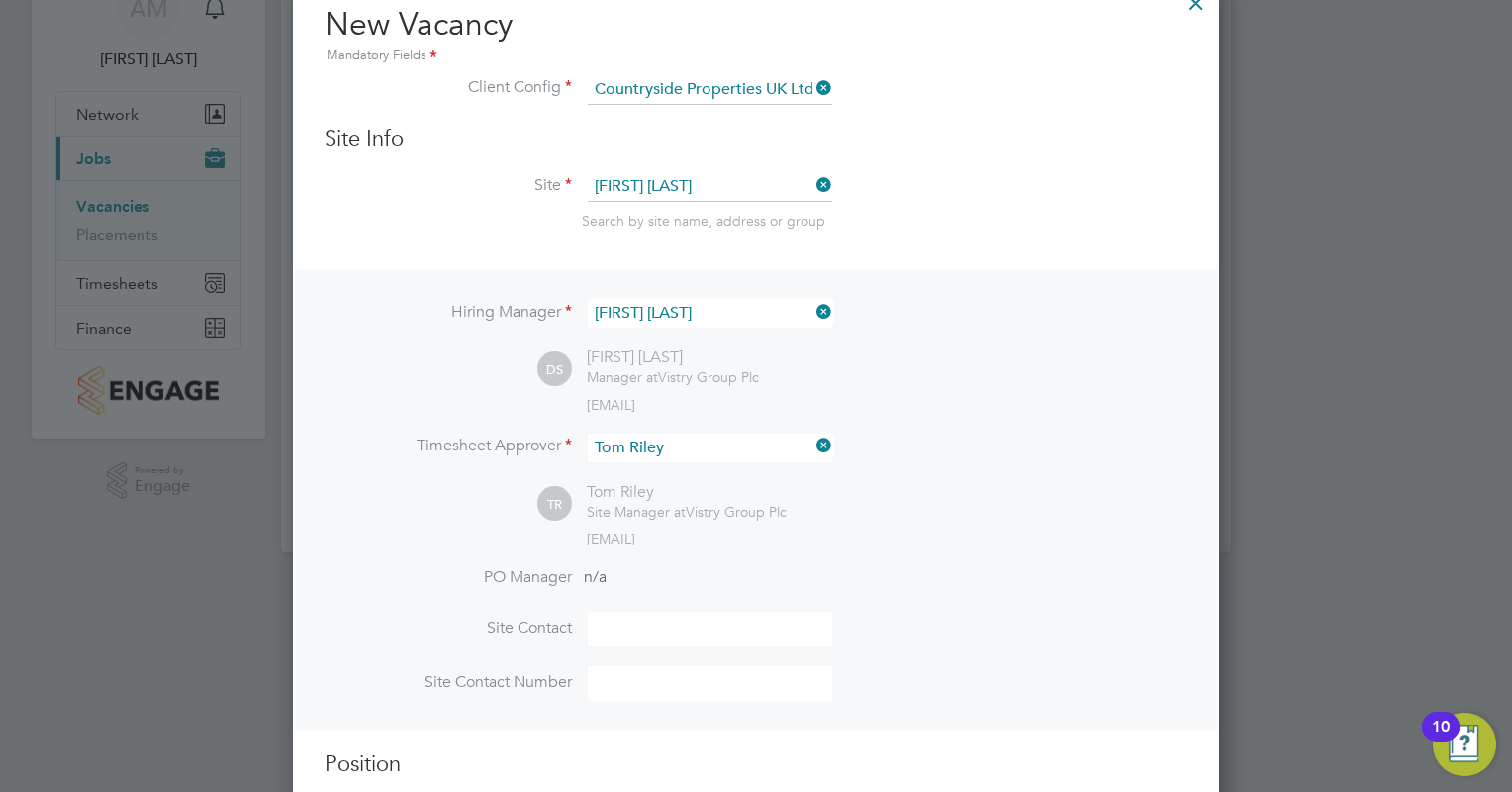 click at bounding box center (709, 629) 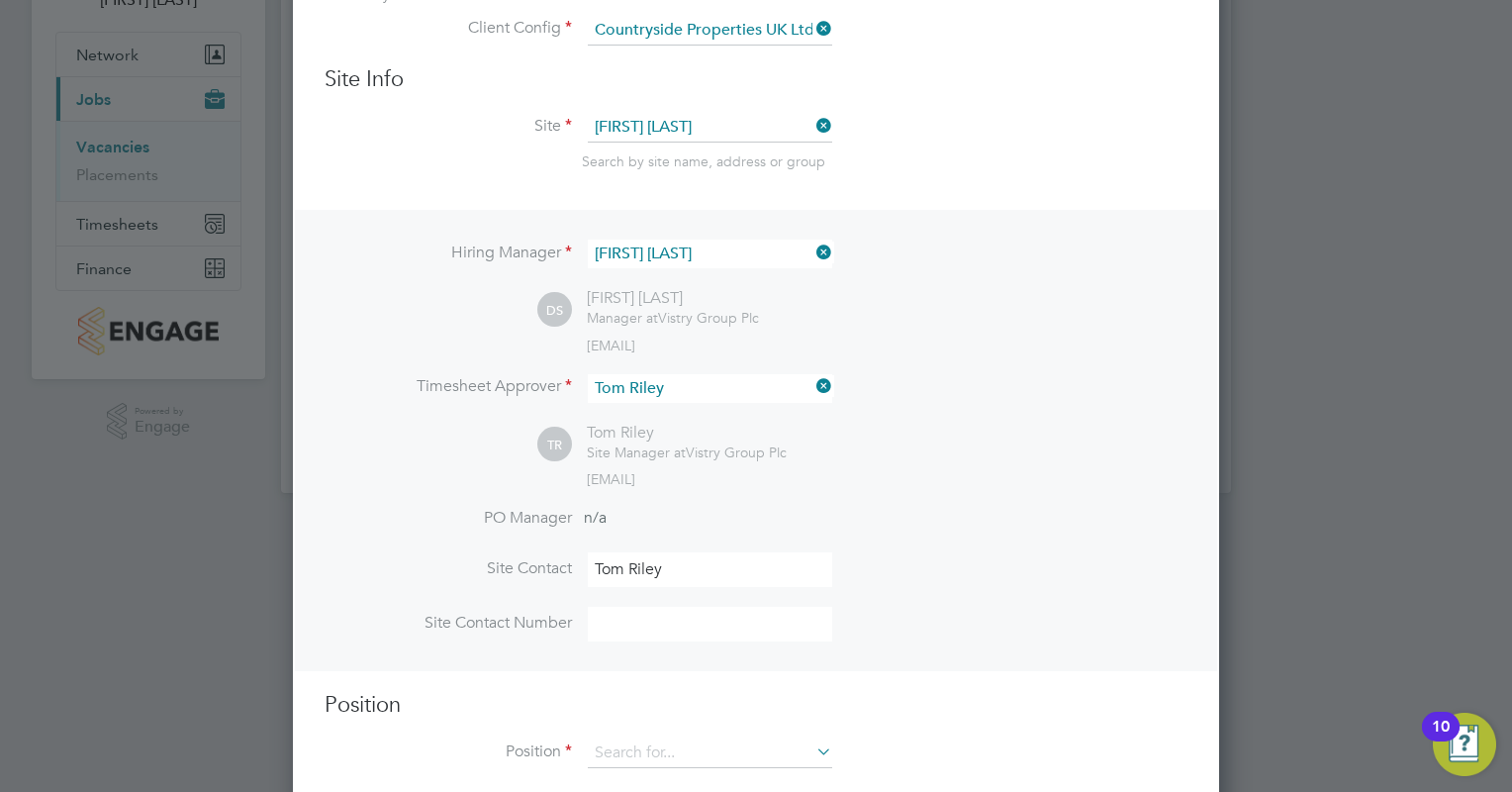 scroll, scrollTop: 192, scrollLeft: 0, axis: vertical 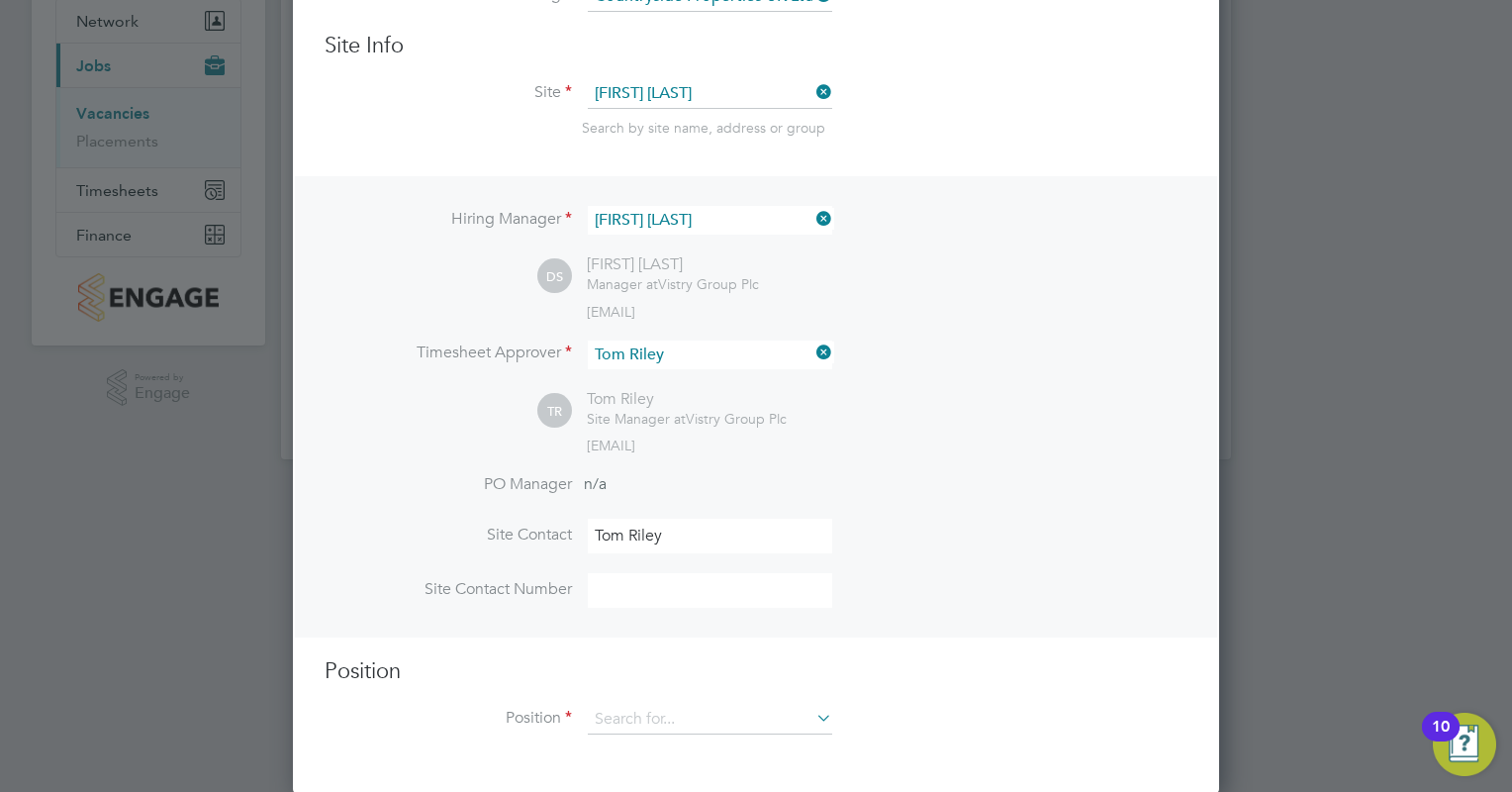 type on "Tom Riley" 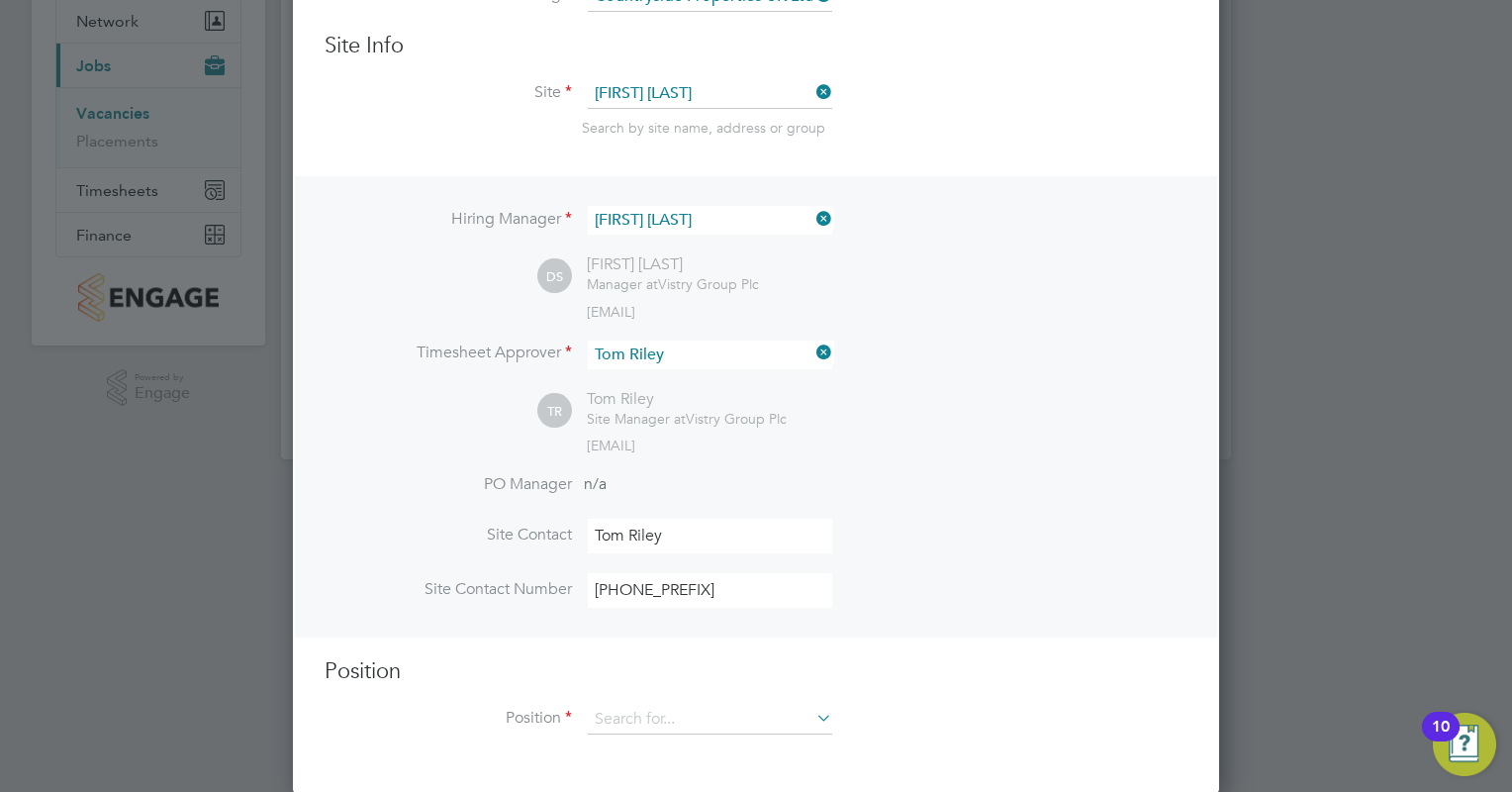 type on "[PHONE_PREFIX]" 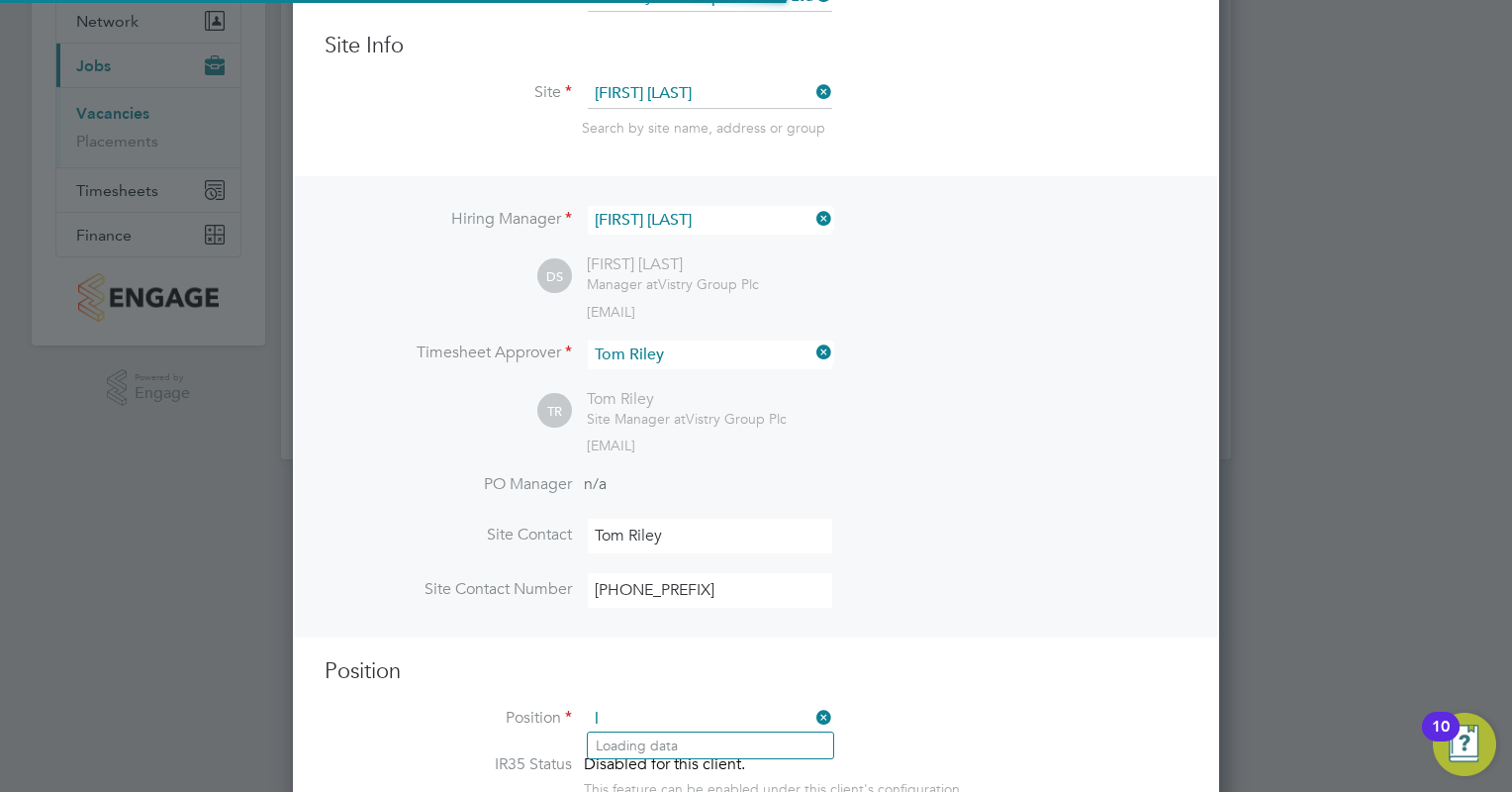 scroll, scrollTop: 9, scrollLeft: 10, axis: both 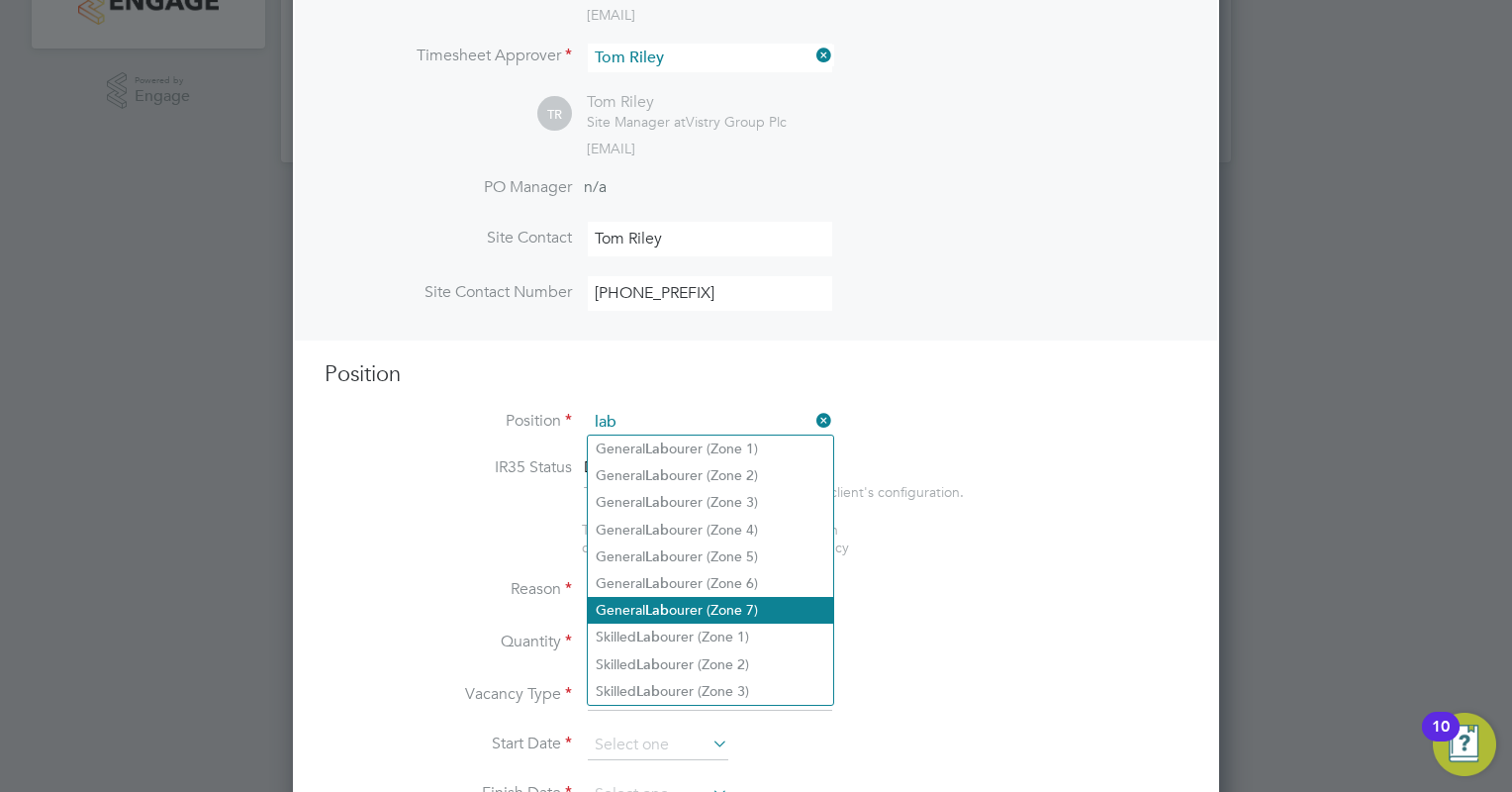 click on "General  Lab ourer (Zone 7)" 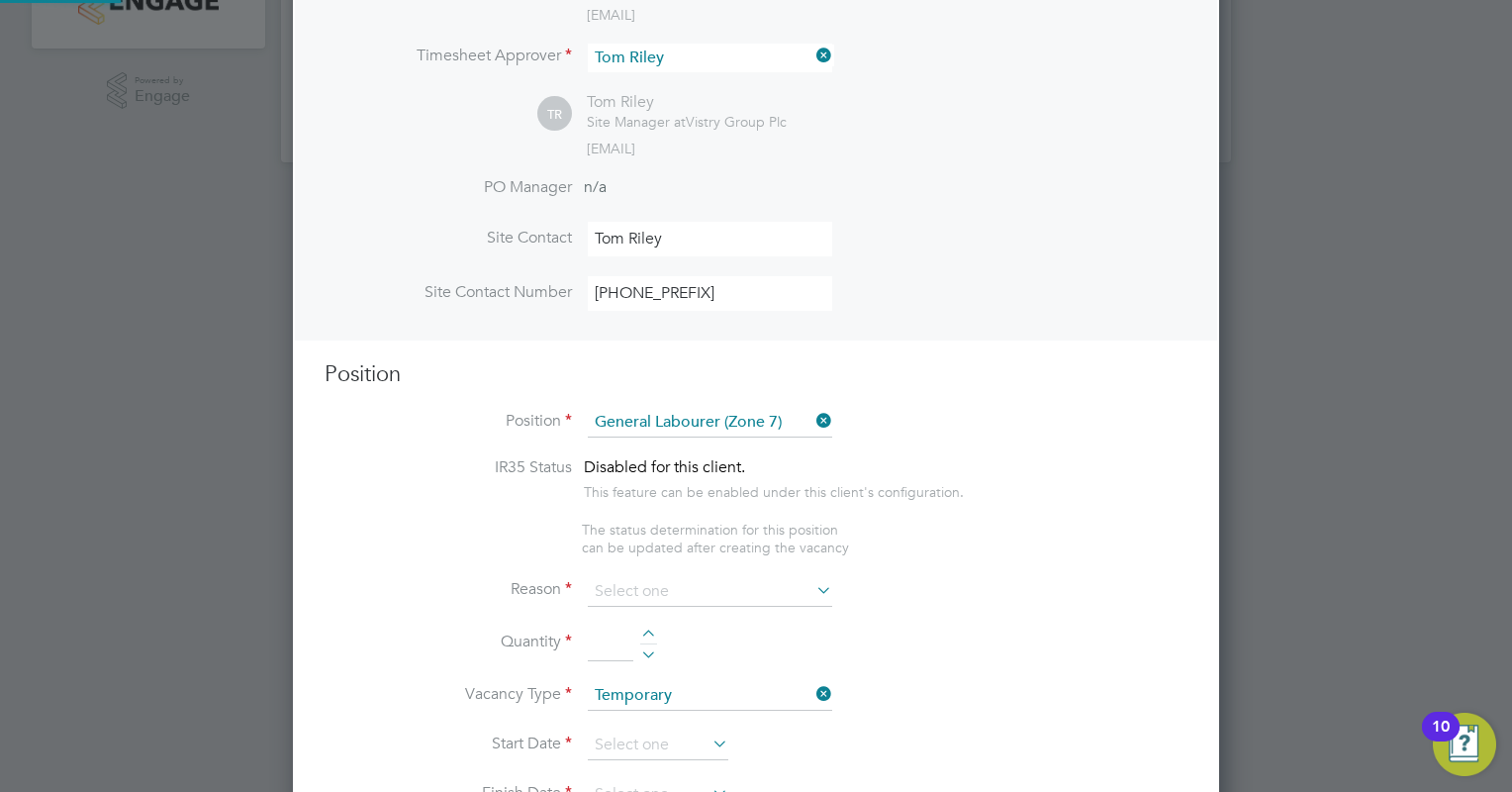 type on "•	General labouring duties
•	Supporting the trades on site
•	Moving materials and working with the Storeman / Materials Controller
•	Keeping work areas clear and safe" 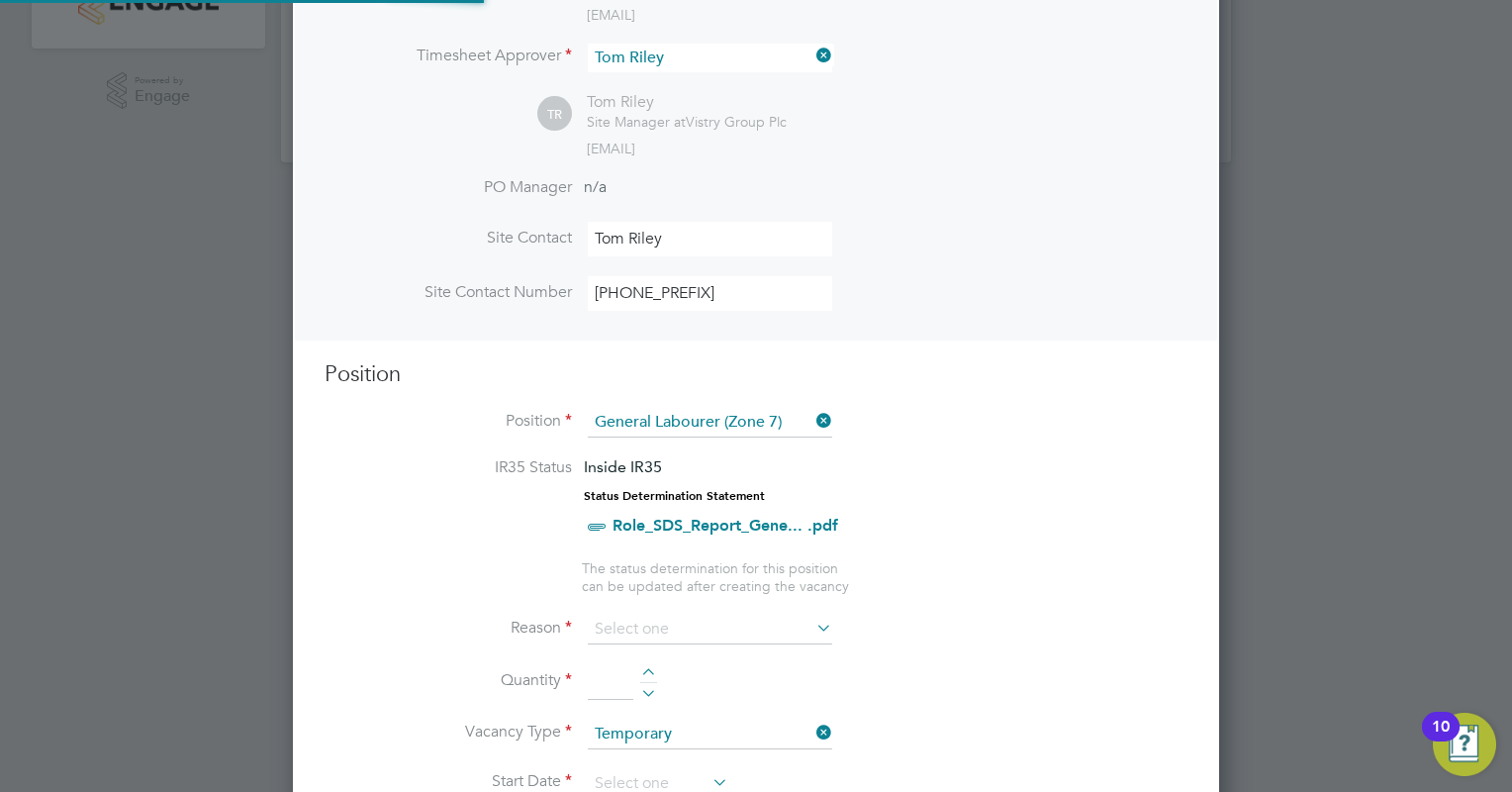 scroll, scrollTop: 10, scrollLeft: 10, axis: both 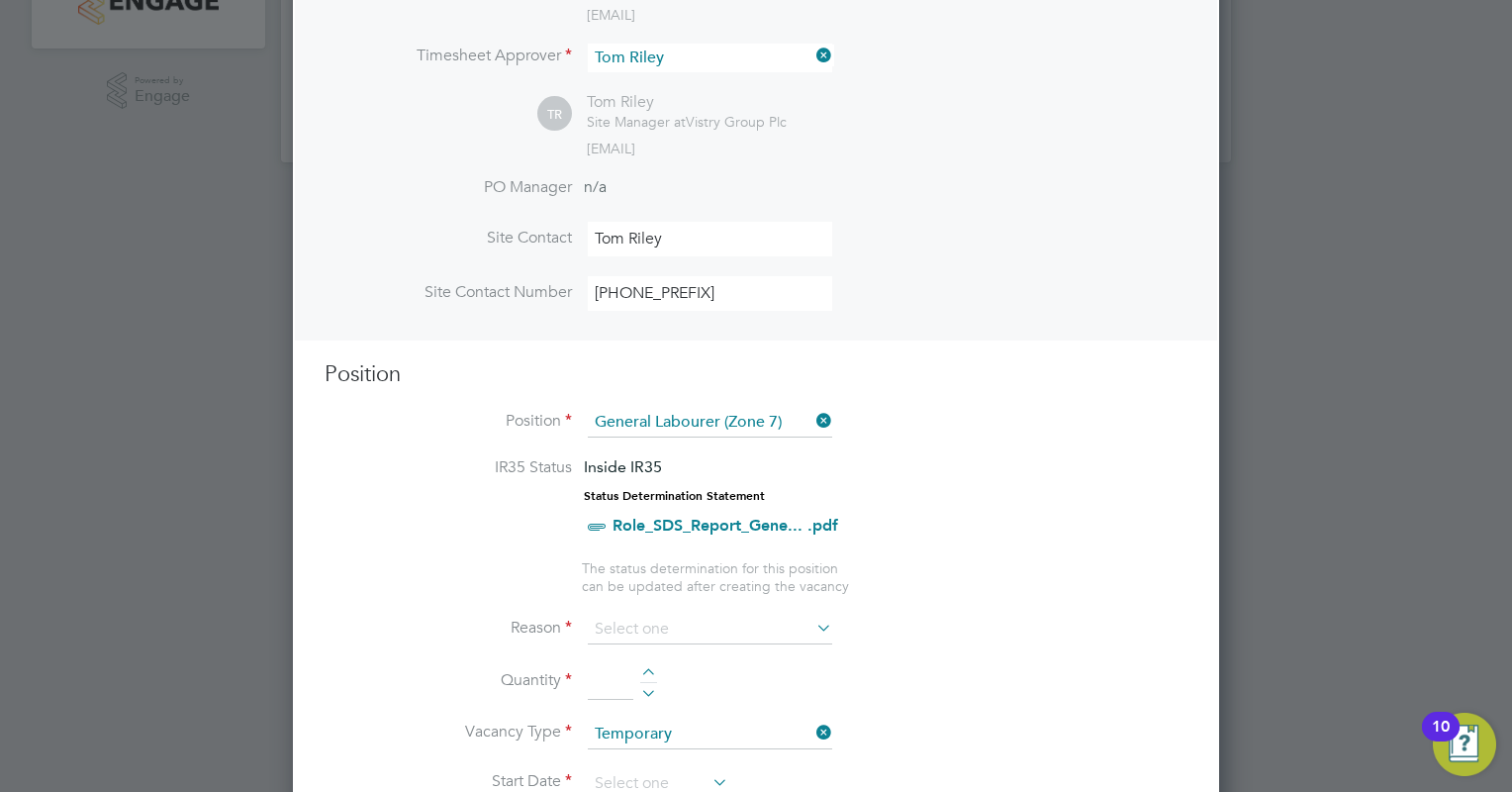 click at bounding box center (812, 628) 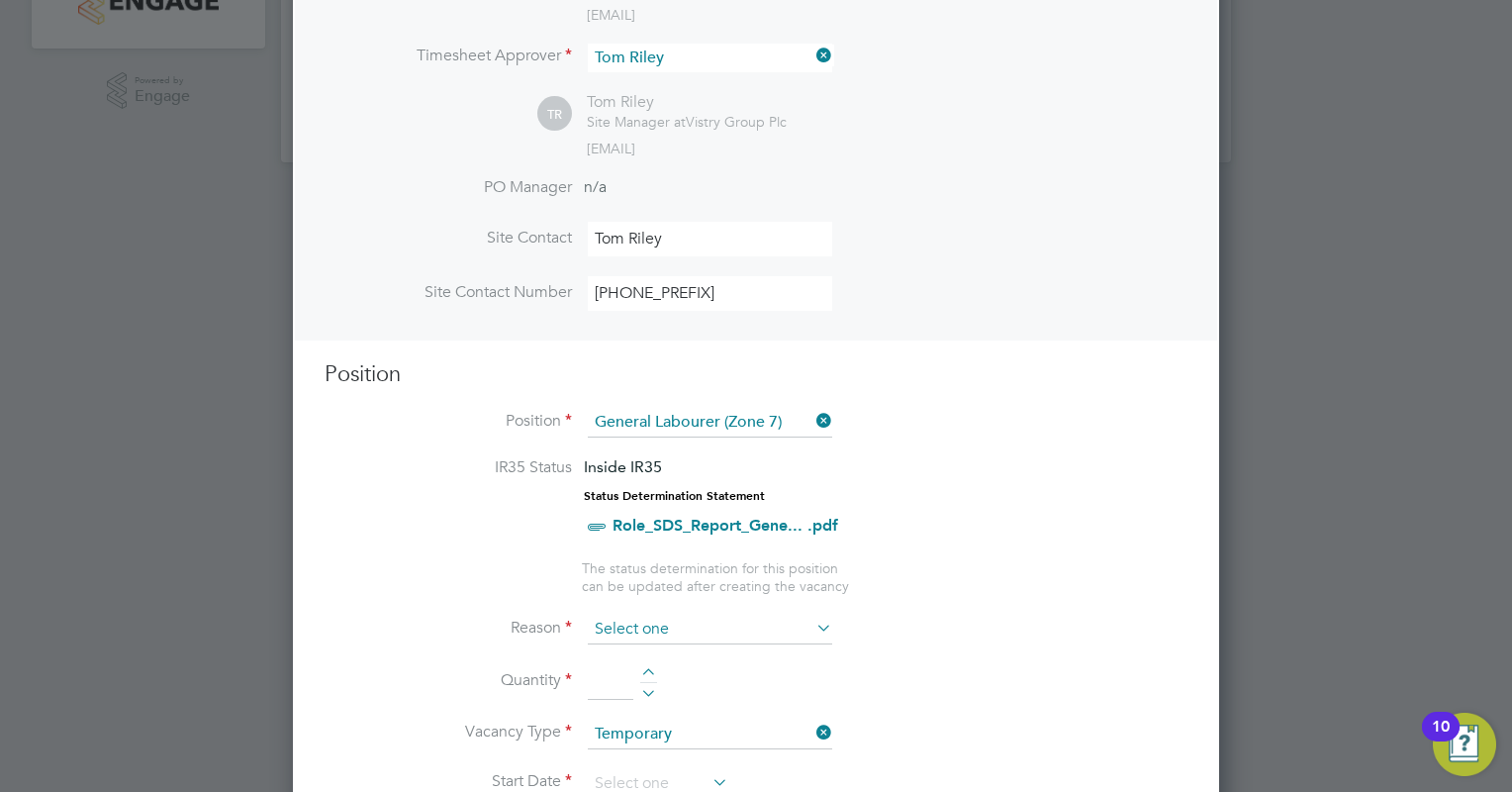 click at bounding box center [709, 630] 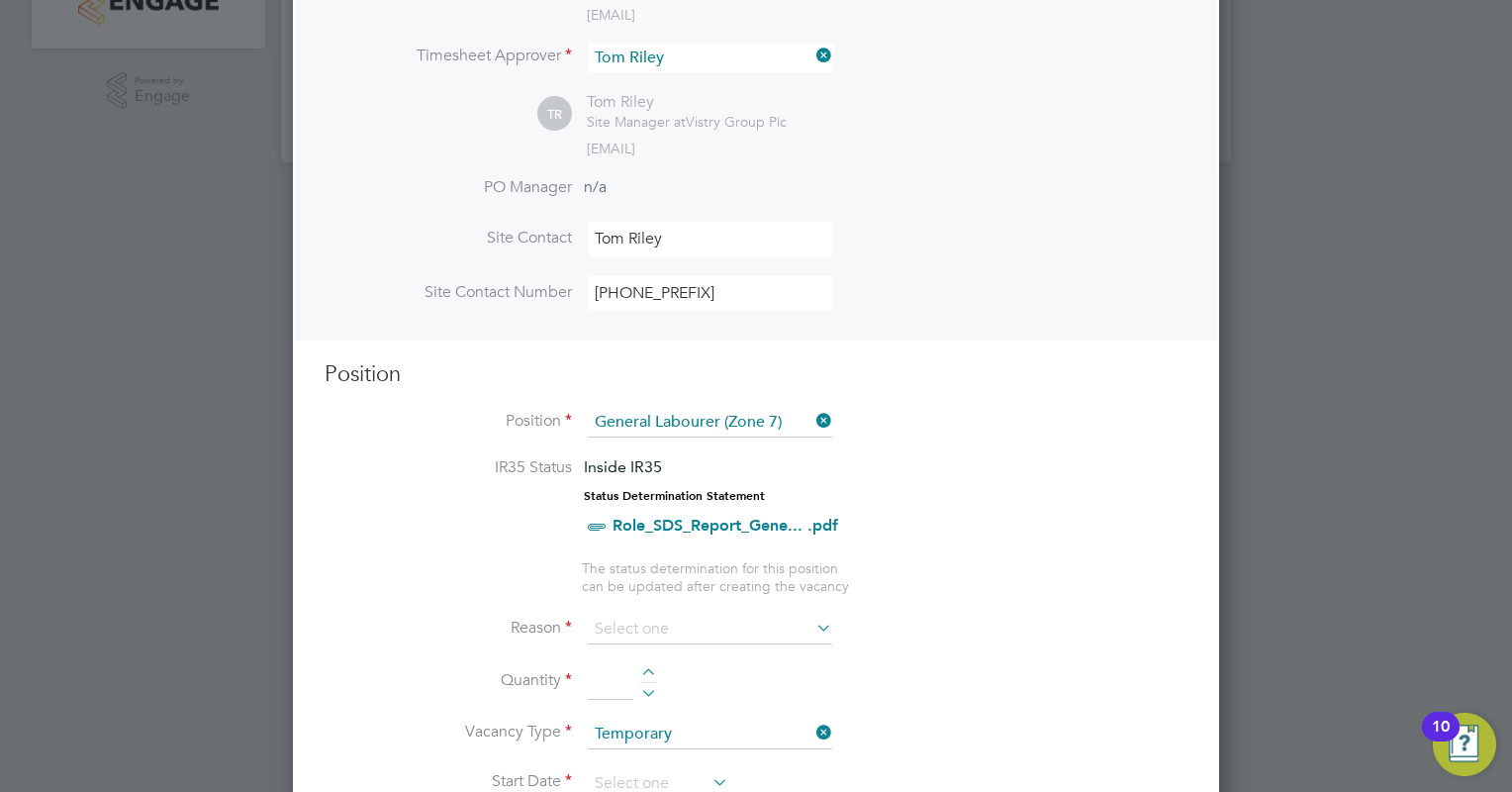 click on "Holiday" 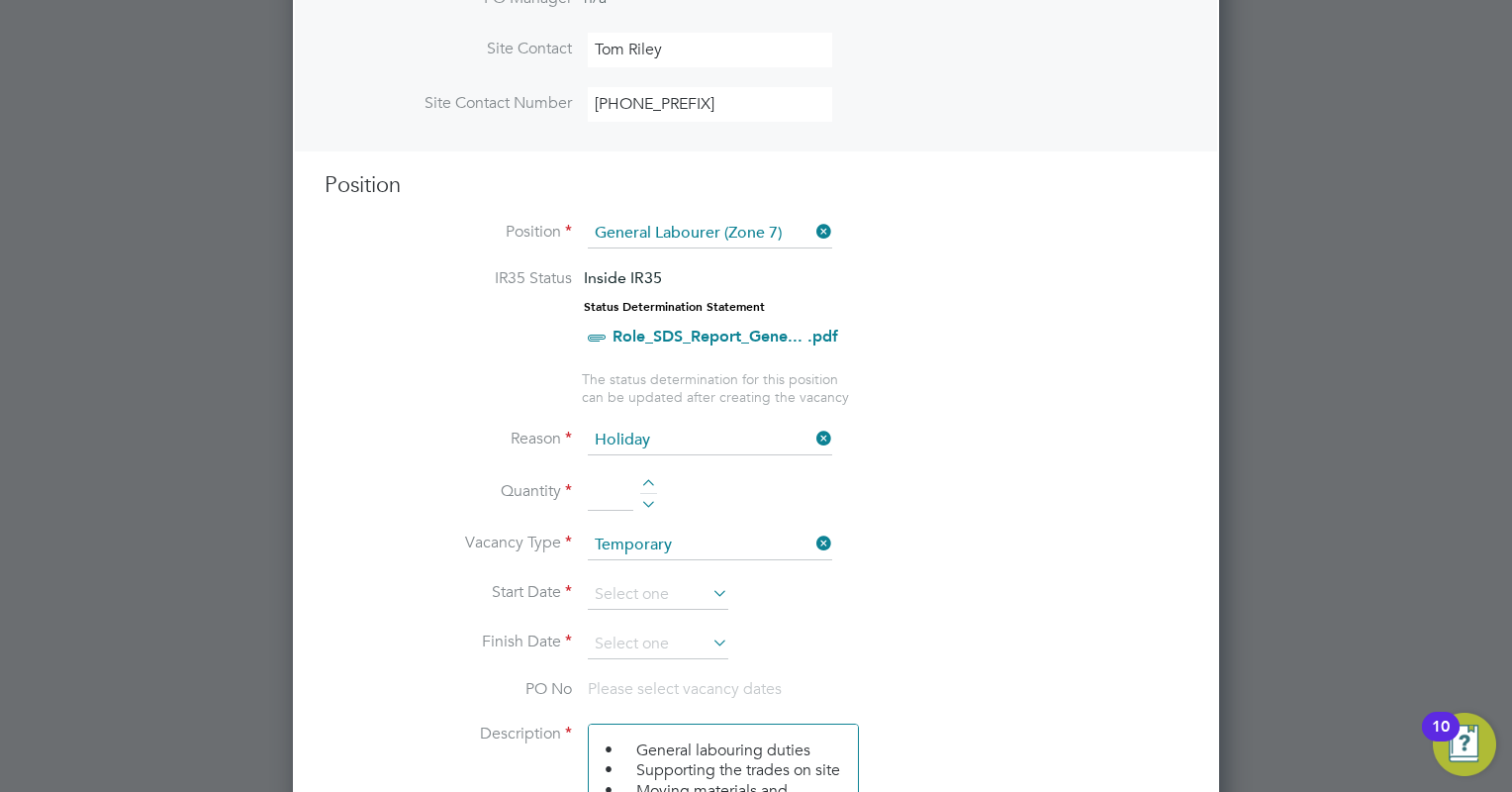 scroll, scrollTop: 687, scrollLeft: 0, axis: vertical 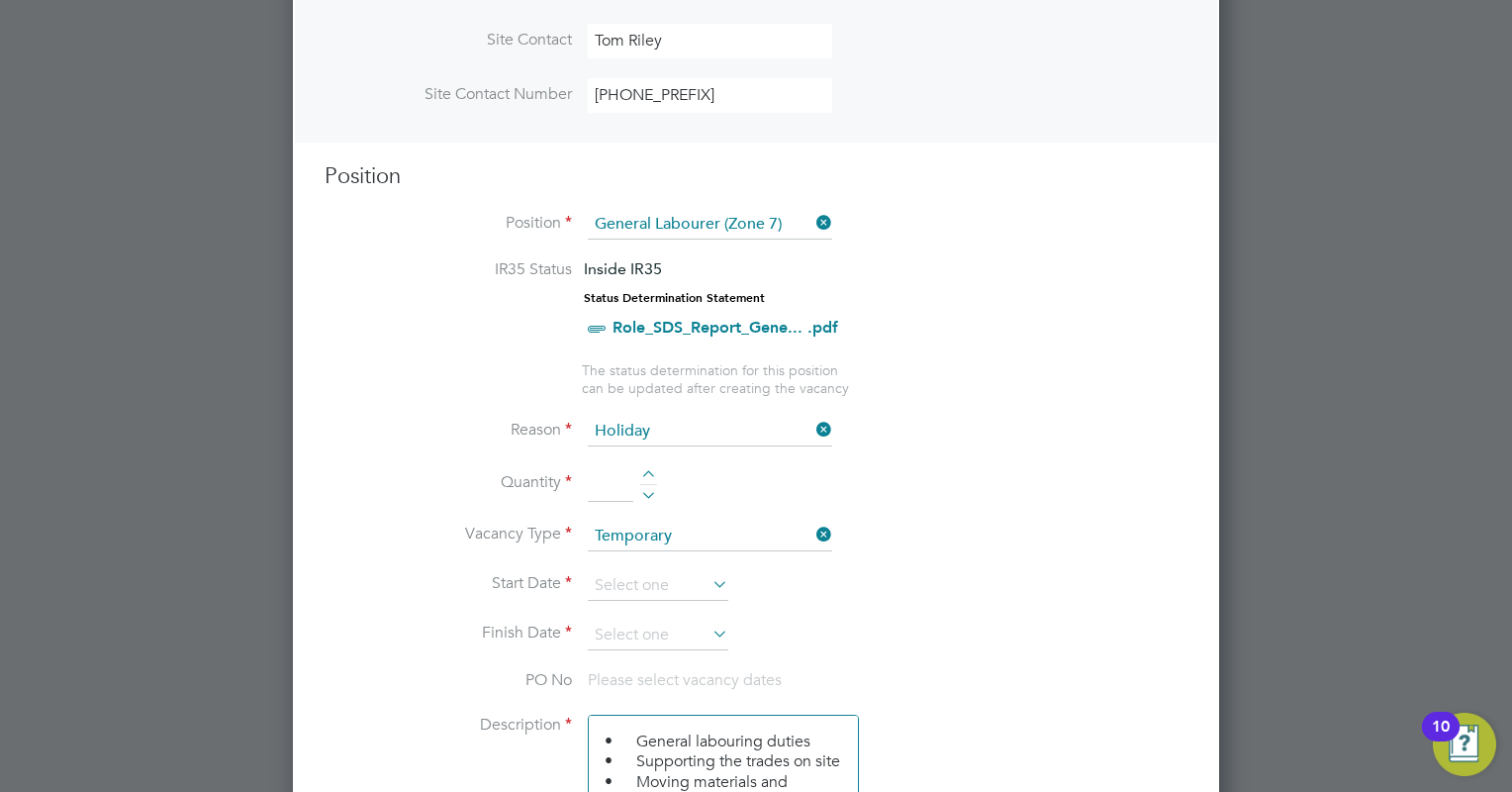 click at bounding box center [648, 477] 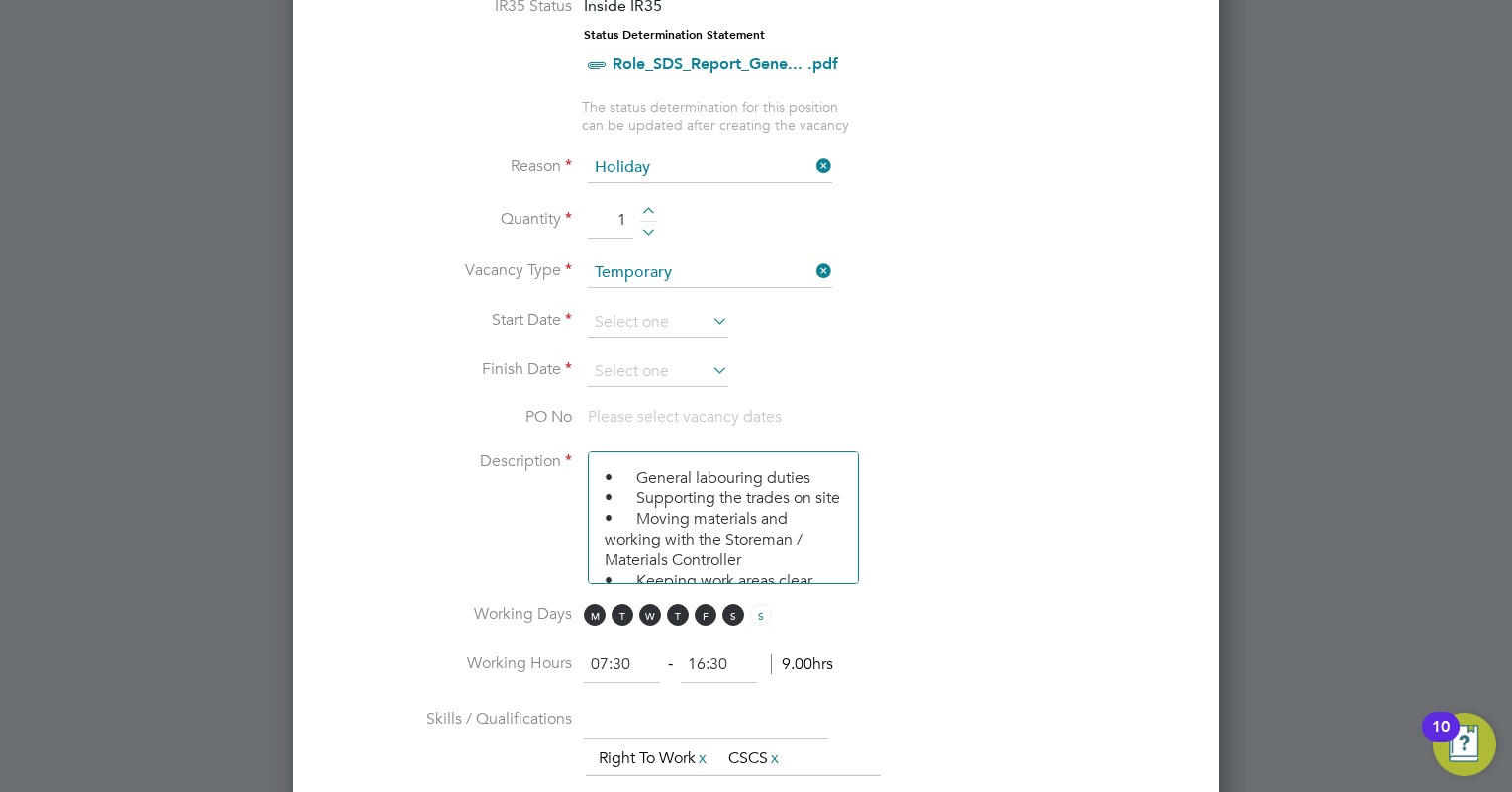 scroll, scrollTop: 984, scrollLeft: 0, axis: vertical 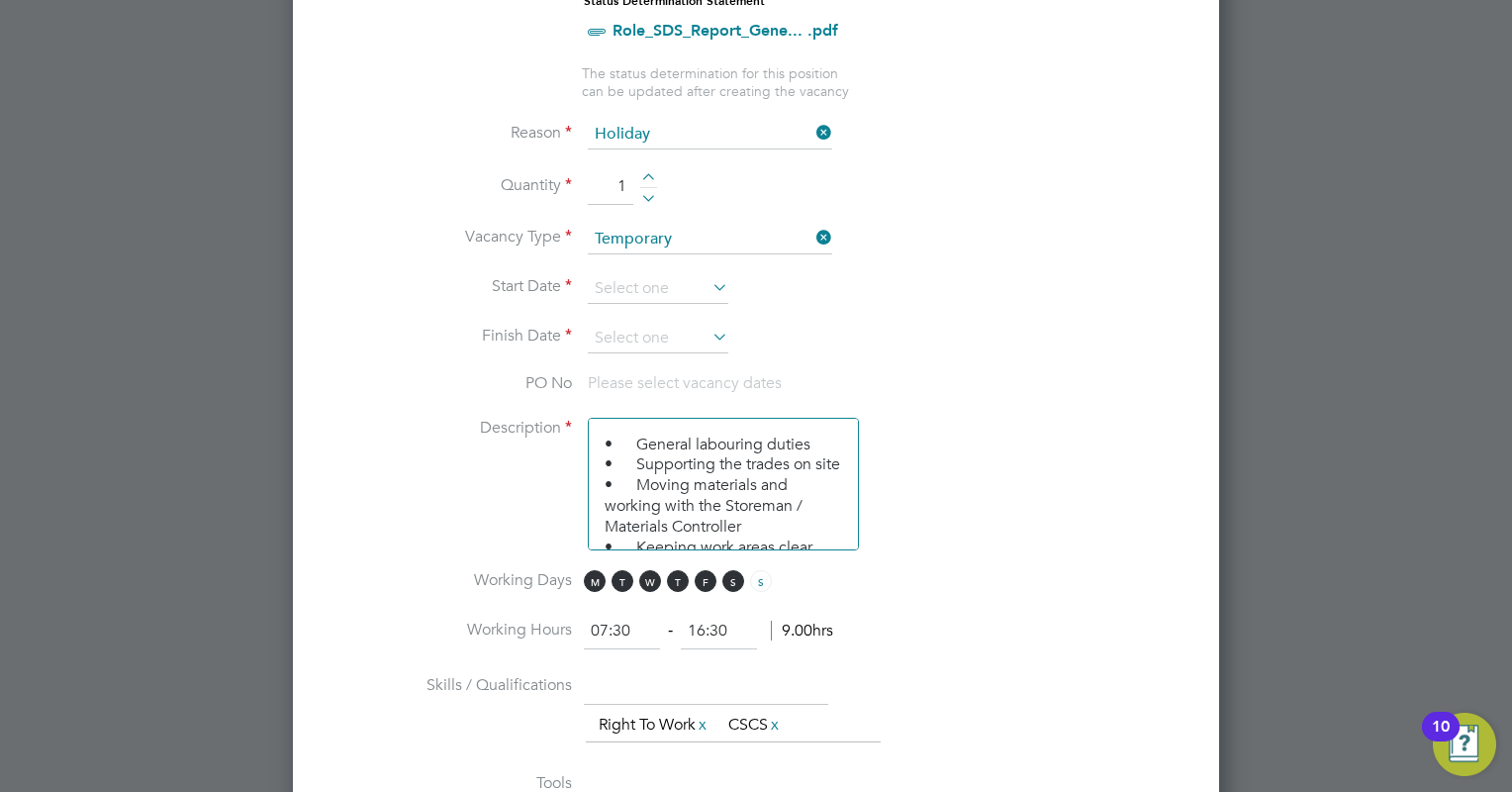 click at bounding box center (709, 287) 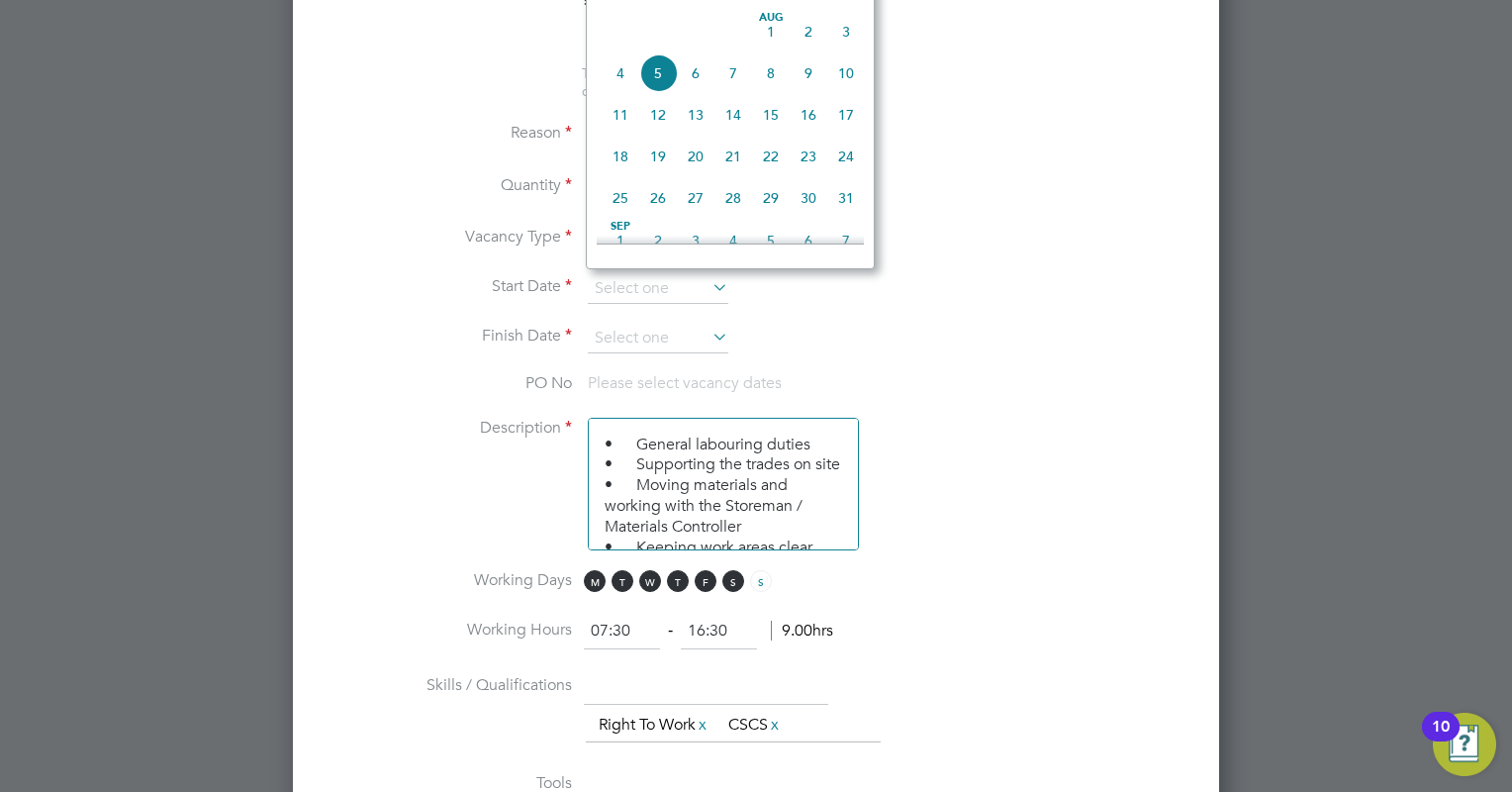 click on "4" 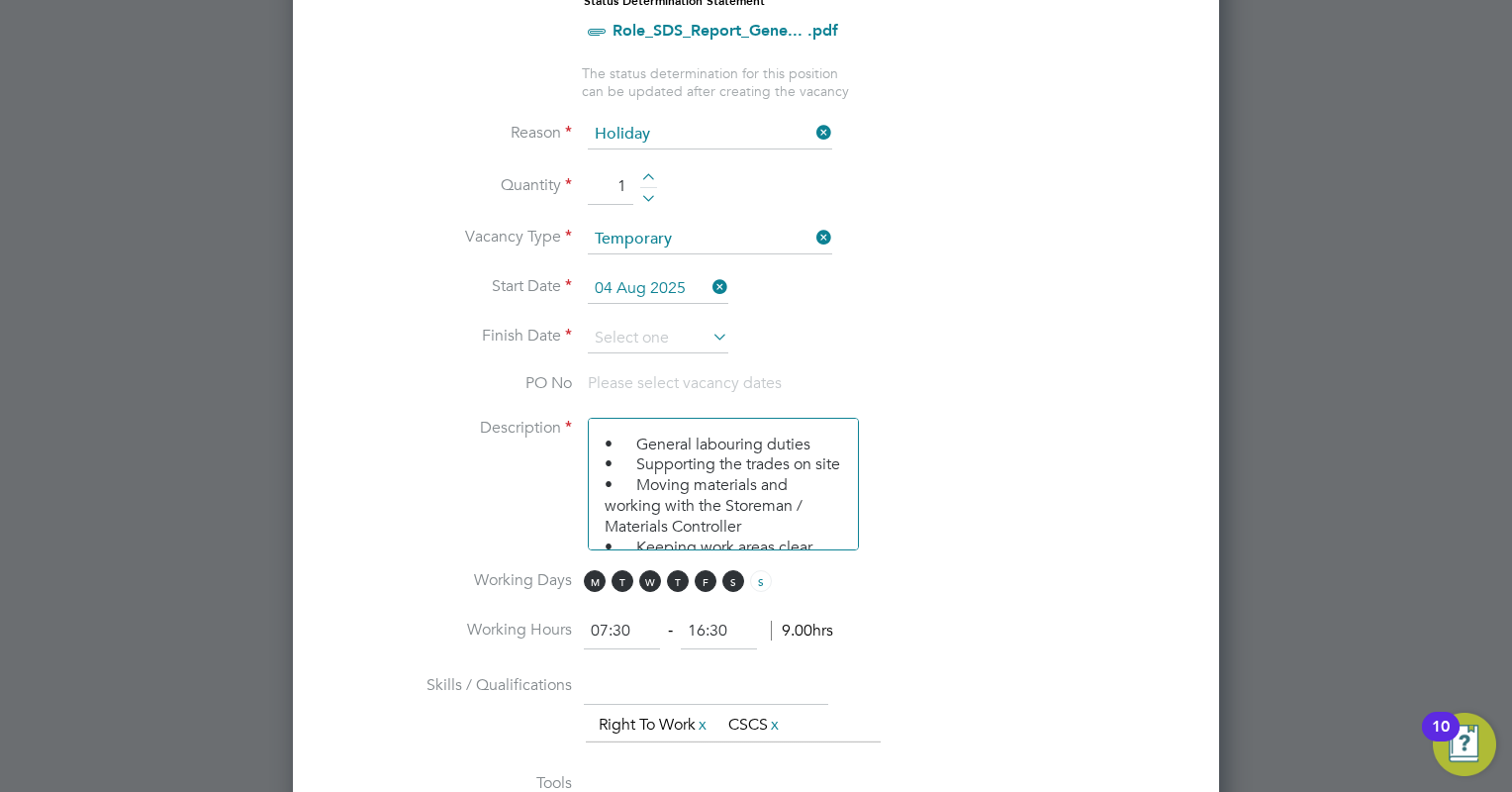 click at bounding box center [709, 337] 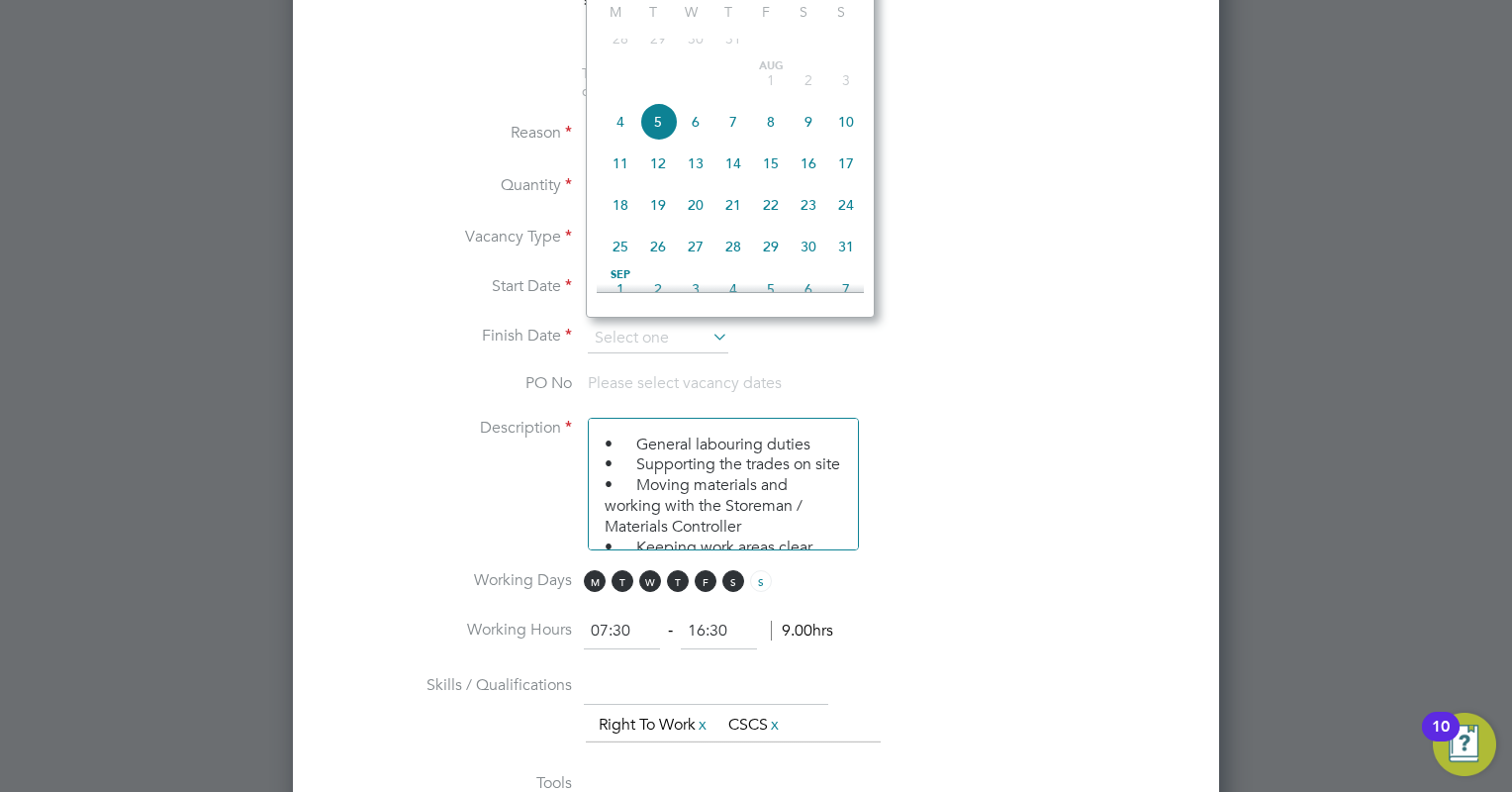 click on "15" 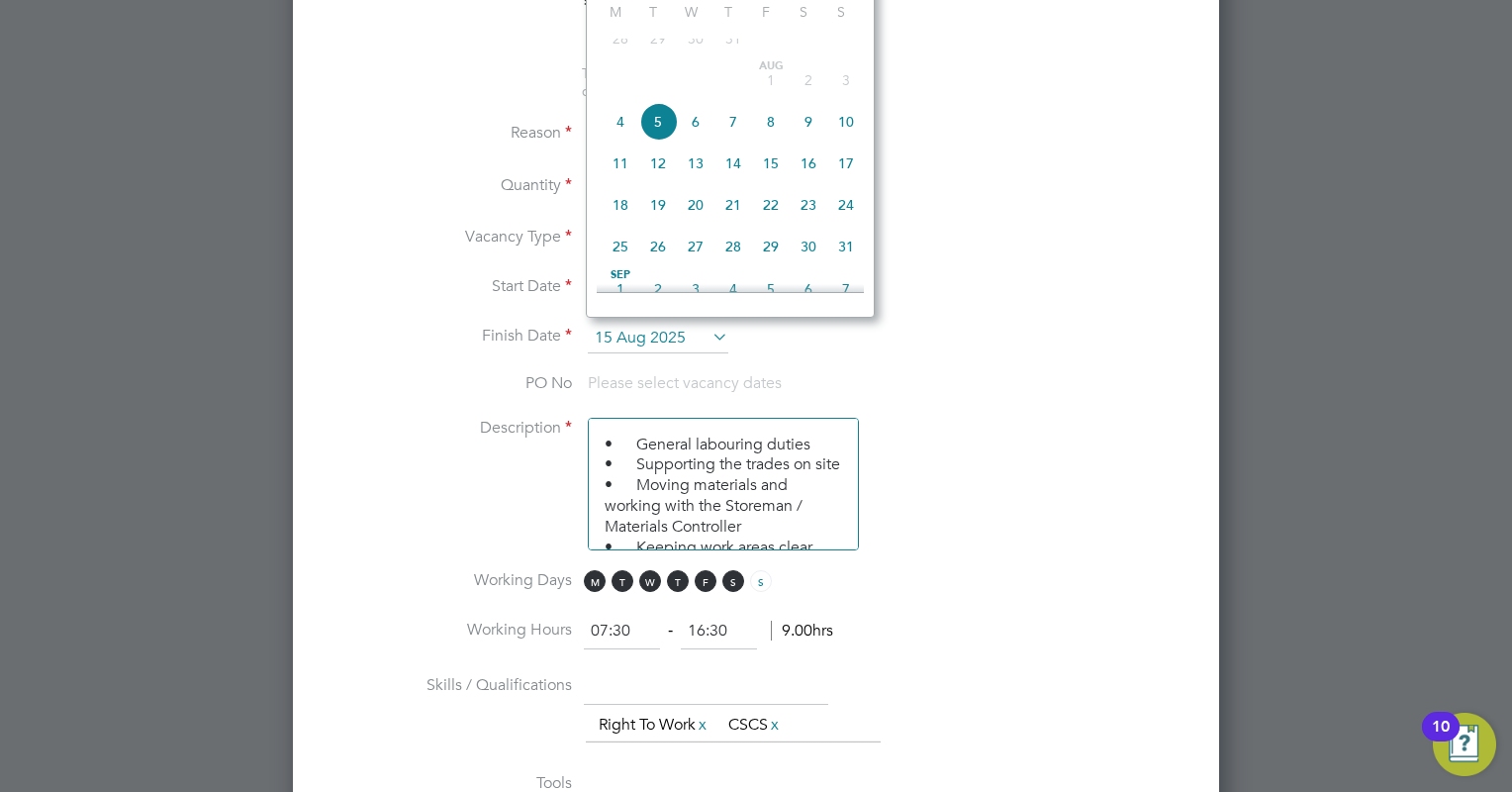 scroll, scrollTop: 9, scrollLeft: 10, axis: both 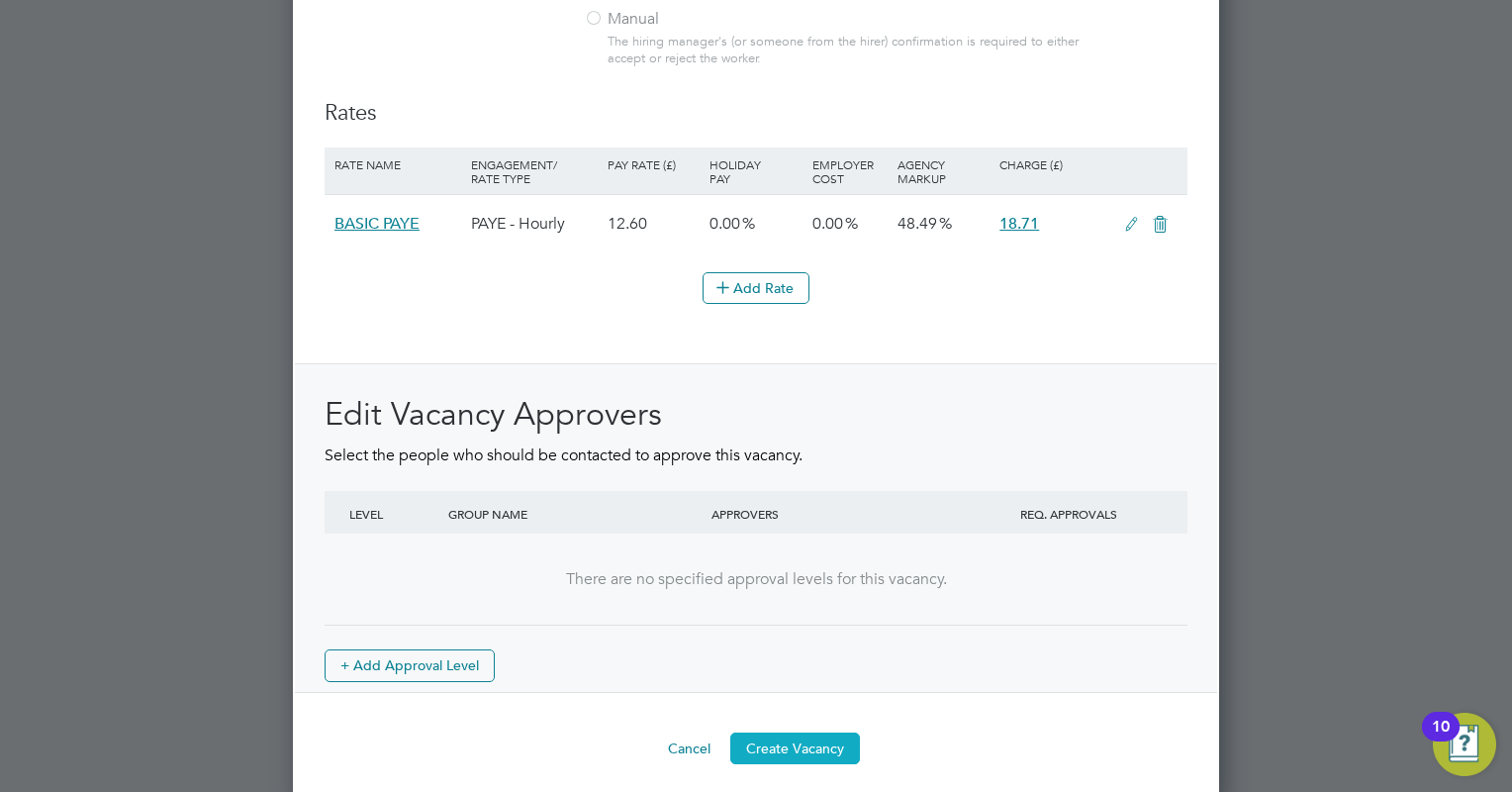 click on "Create Vacancy" at bounding box center (795, 748) 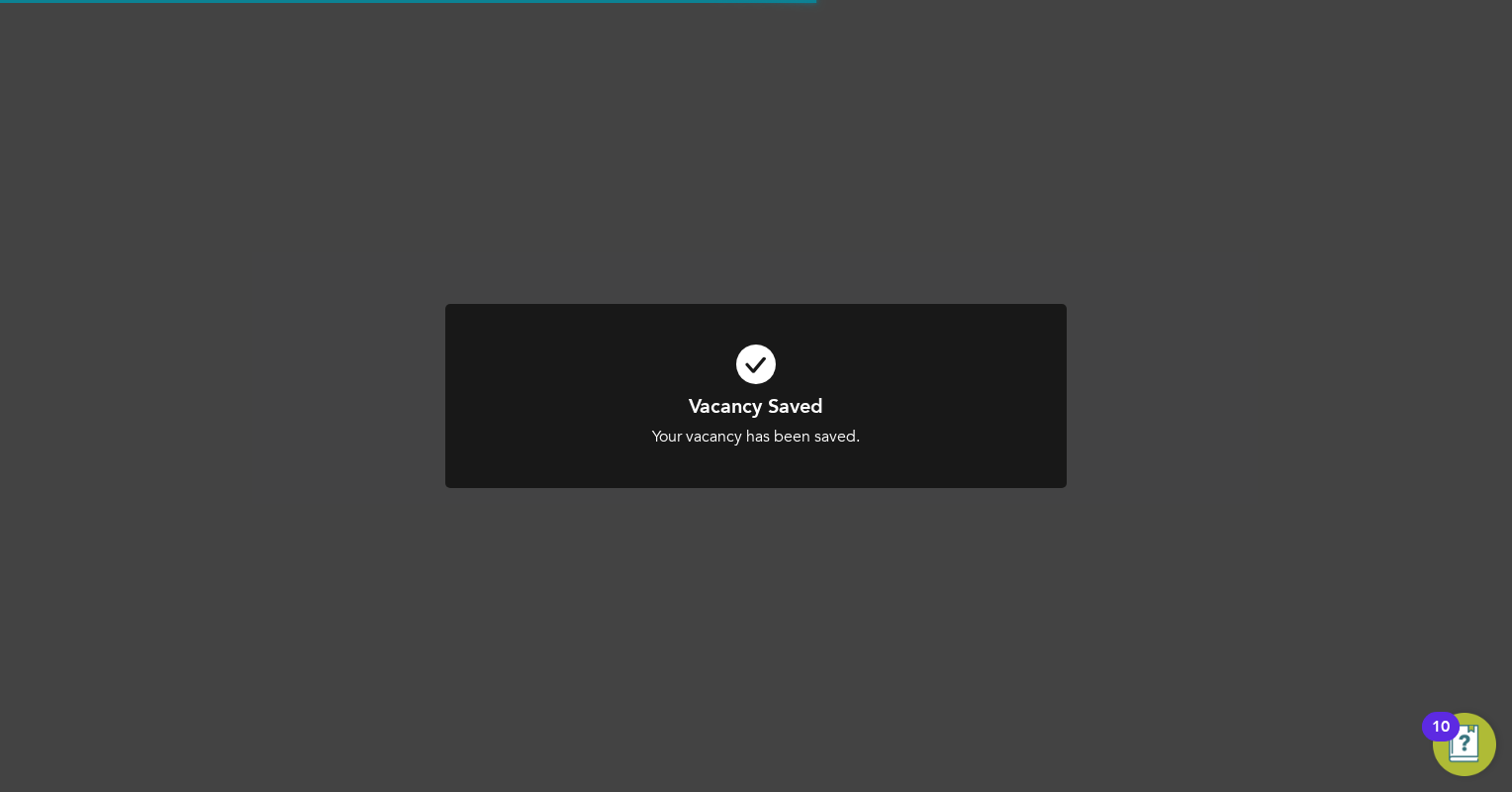scroll, scrollTop: 1570, scrollLeft: 0, axis: vertical 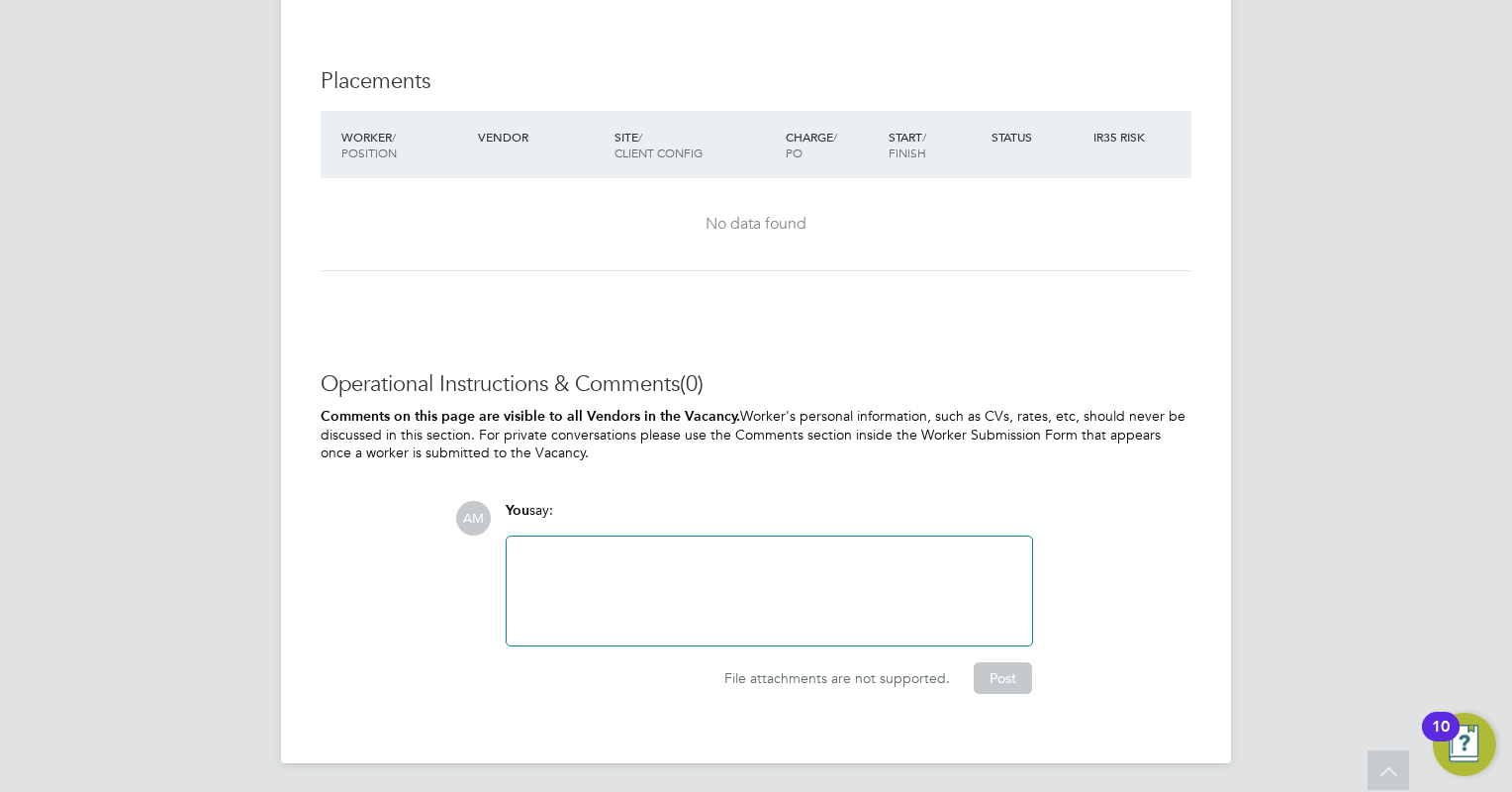 click 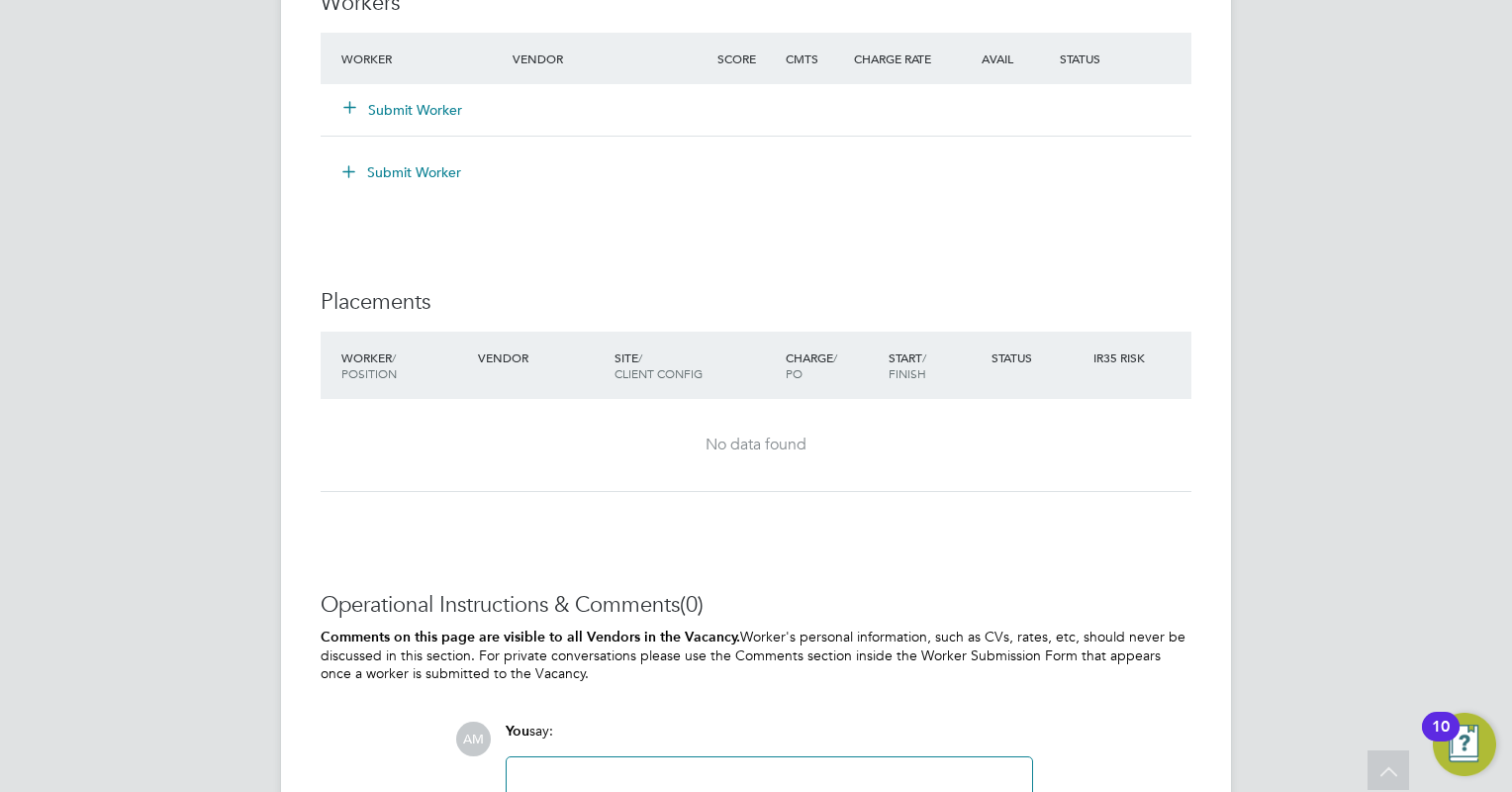 scroll, scrollTop: 1824, scrollLeft: 0, axis: vertical 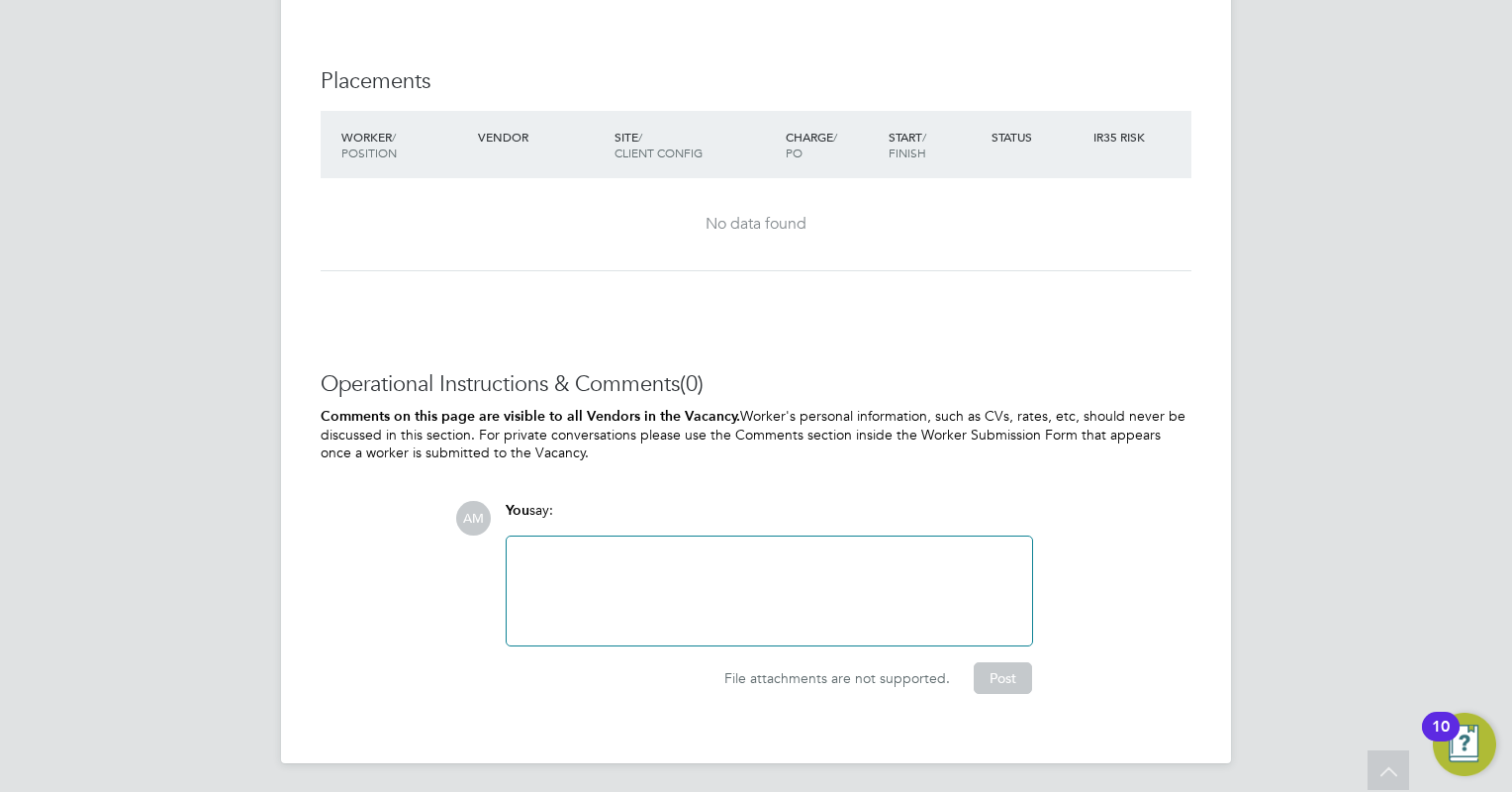 type 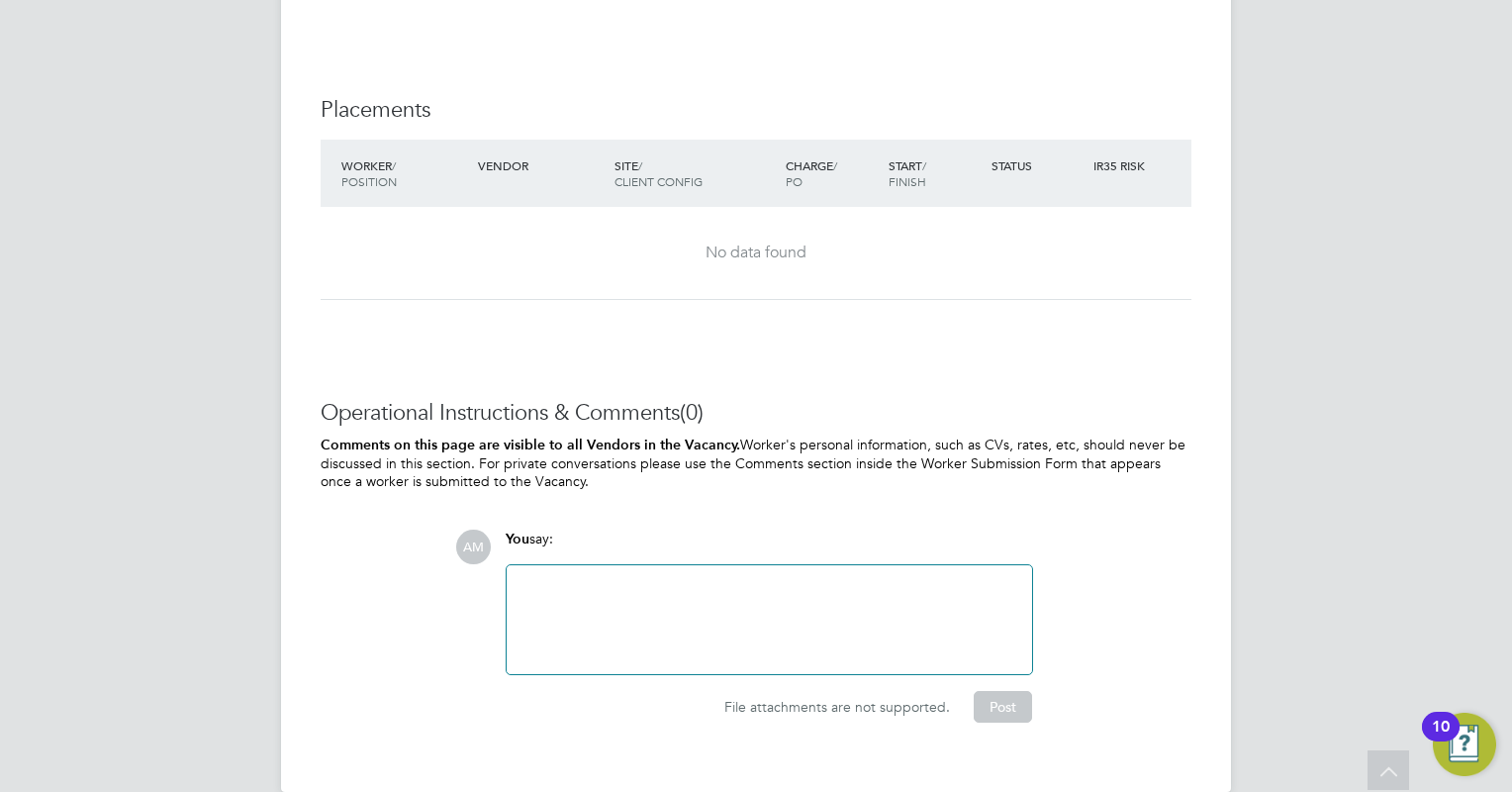 scroll, scrollTop: 1824, scrollLeft: 0, axis: vertical 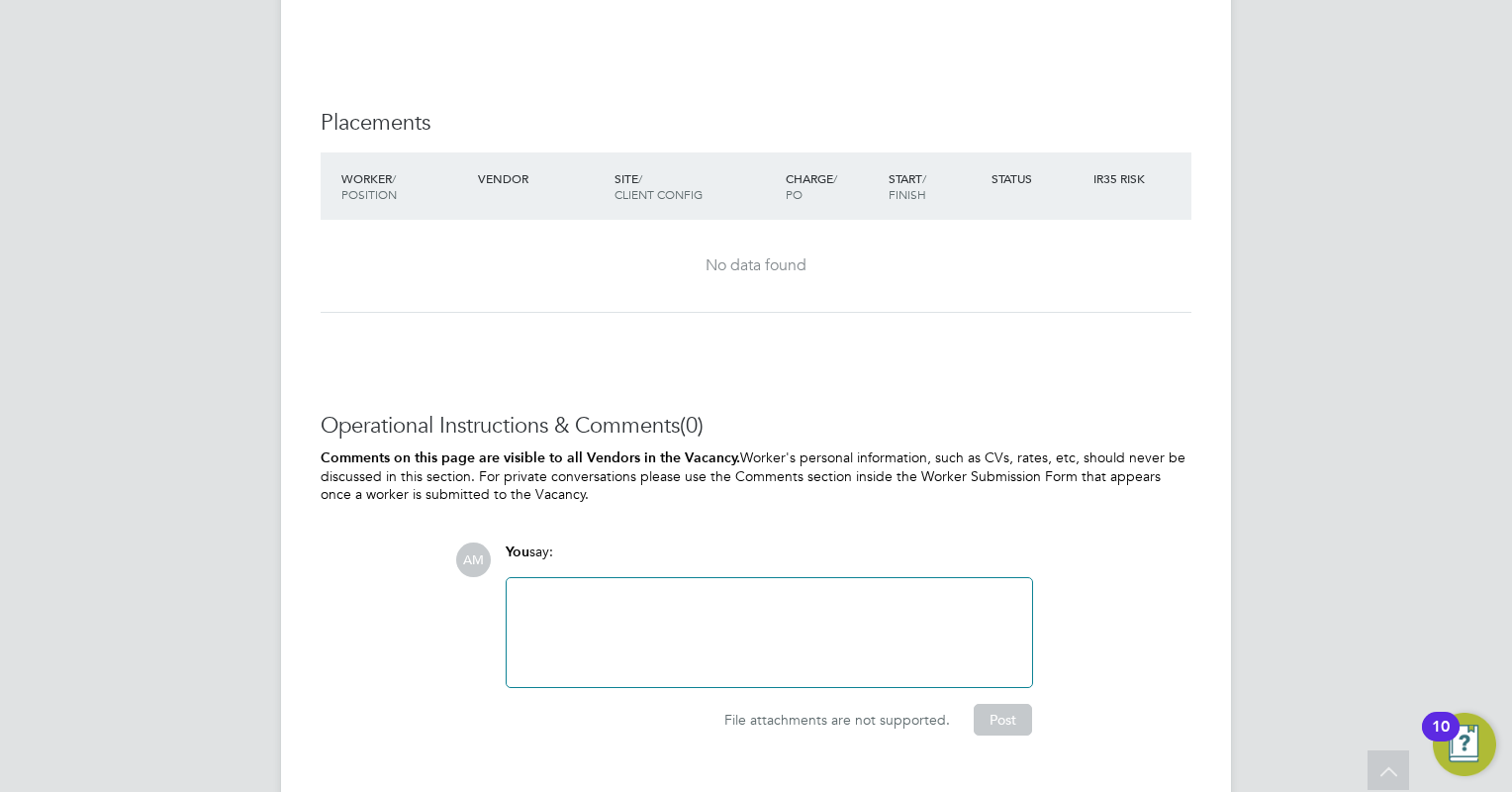click on "Operational Instructions & Comments  (0) Comments on this page are visible to all Vendors in the Vacancy.
Worker's personal information, such as CVs, rates, etc, should never be discussed in this section. For private conversations please
use the Comments section inside the Worker Submission Form that appears once a worker is submitted to the Vacancy. AM You  say: Attachments are not supported File attachments are not supported.  Post" 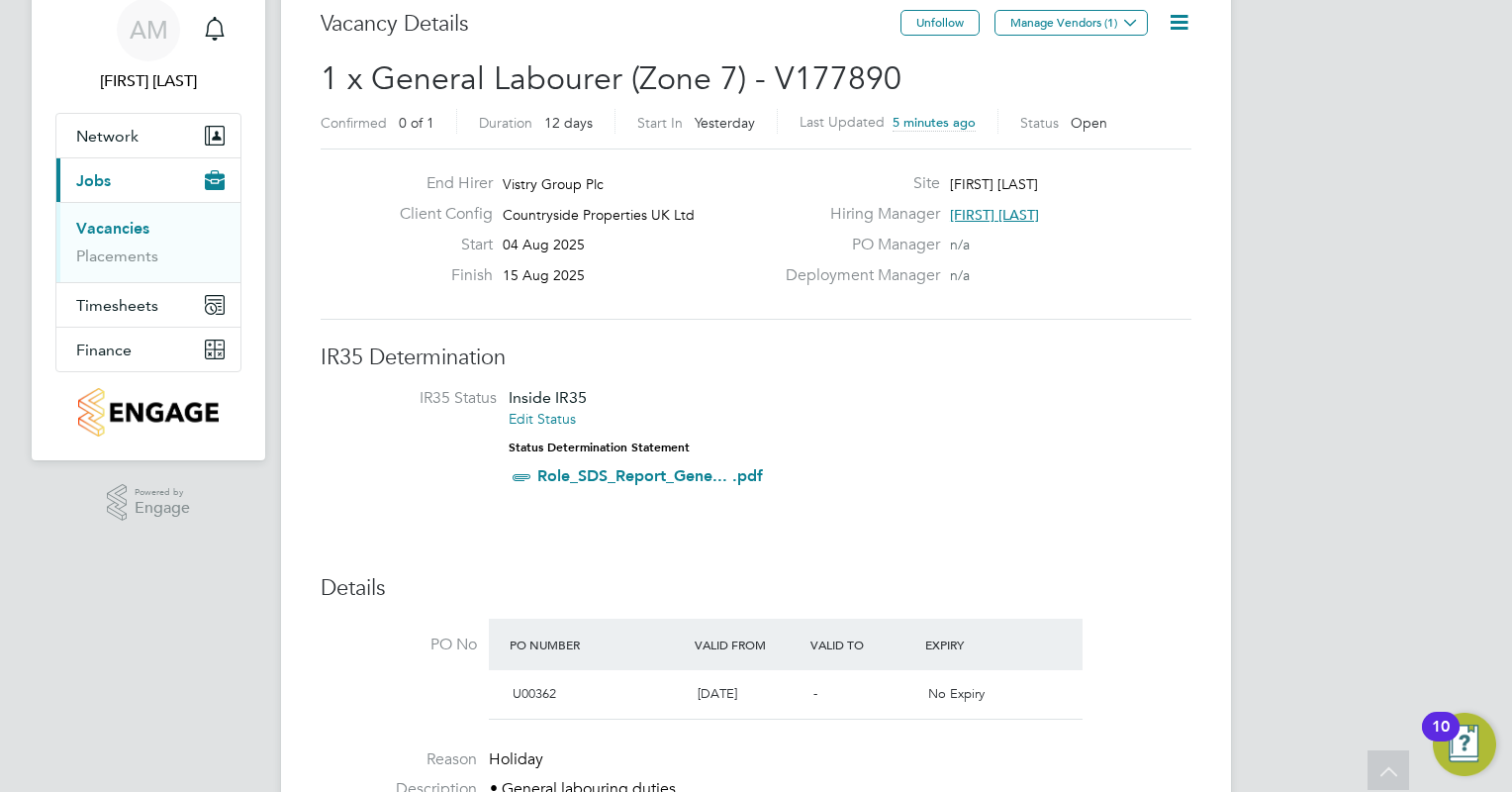 scroll, scrollTop: 0, scrollLeft: 0, axis: both 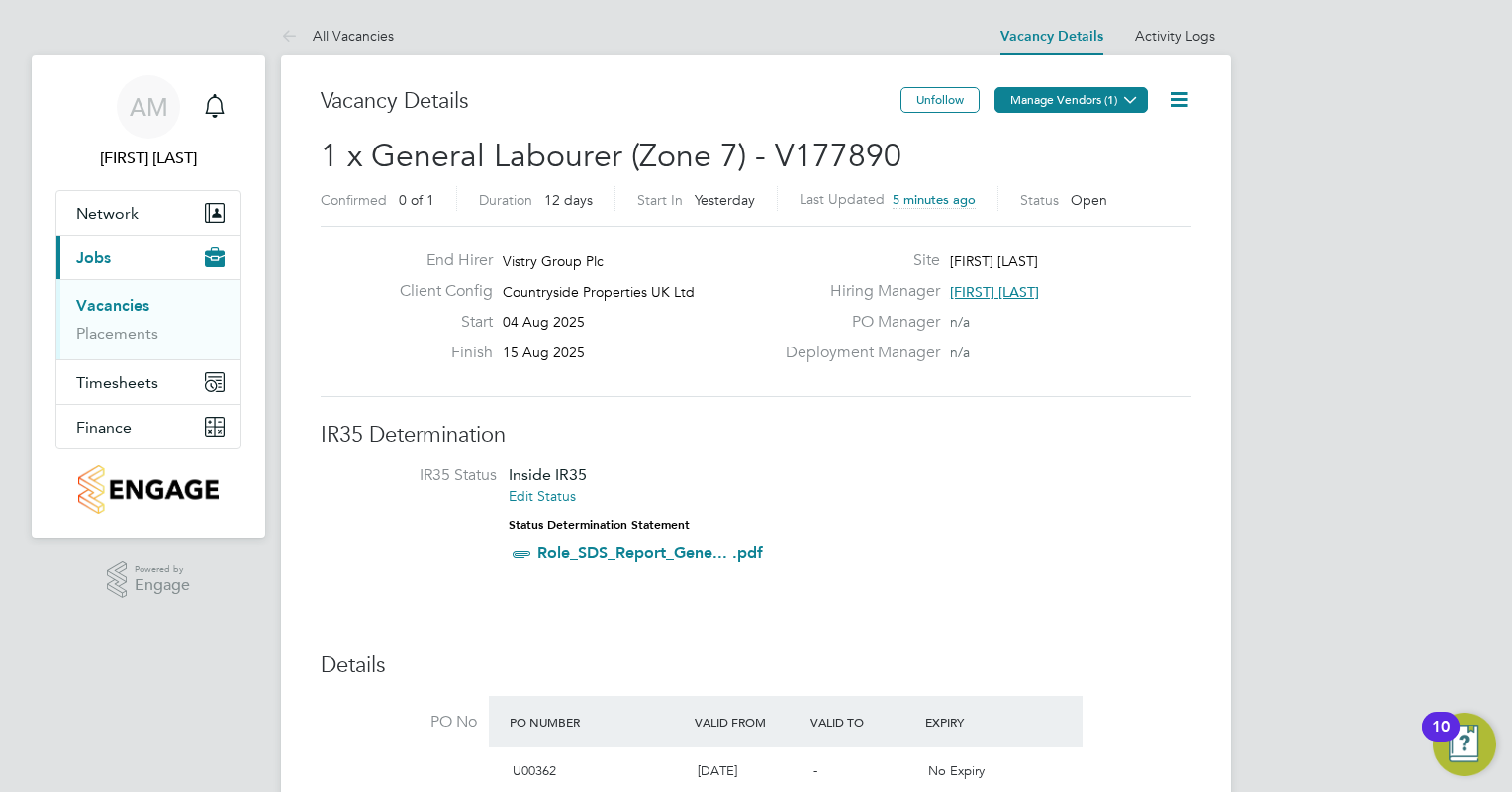 click on "Manage Vendors (1)" 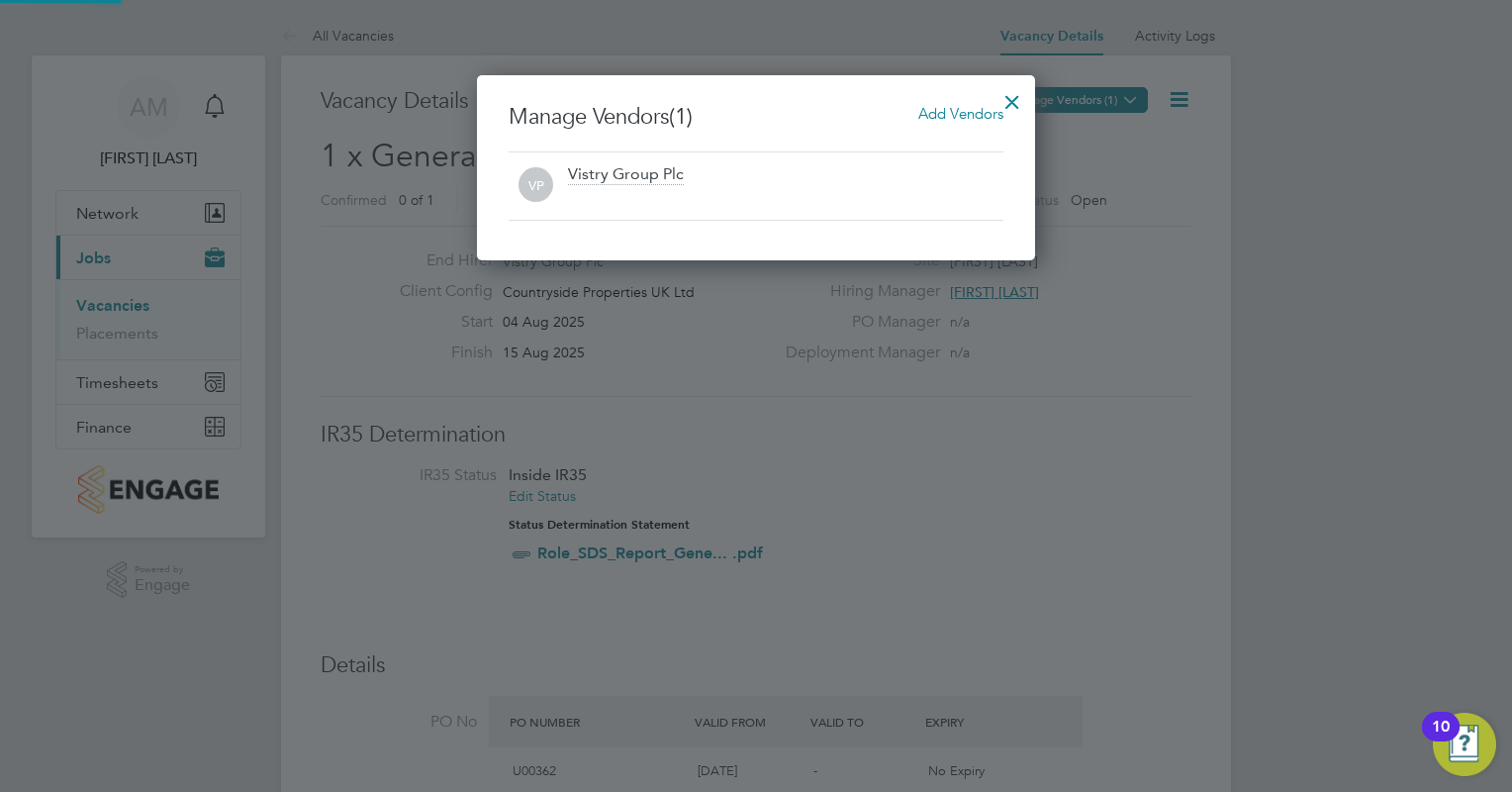 scroll, scrollTop: 9, scrollLeft: 10, axis: both 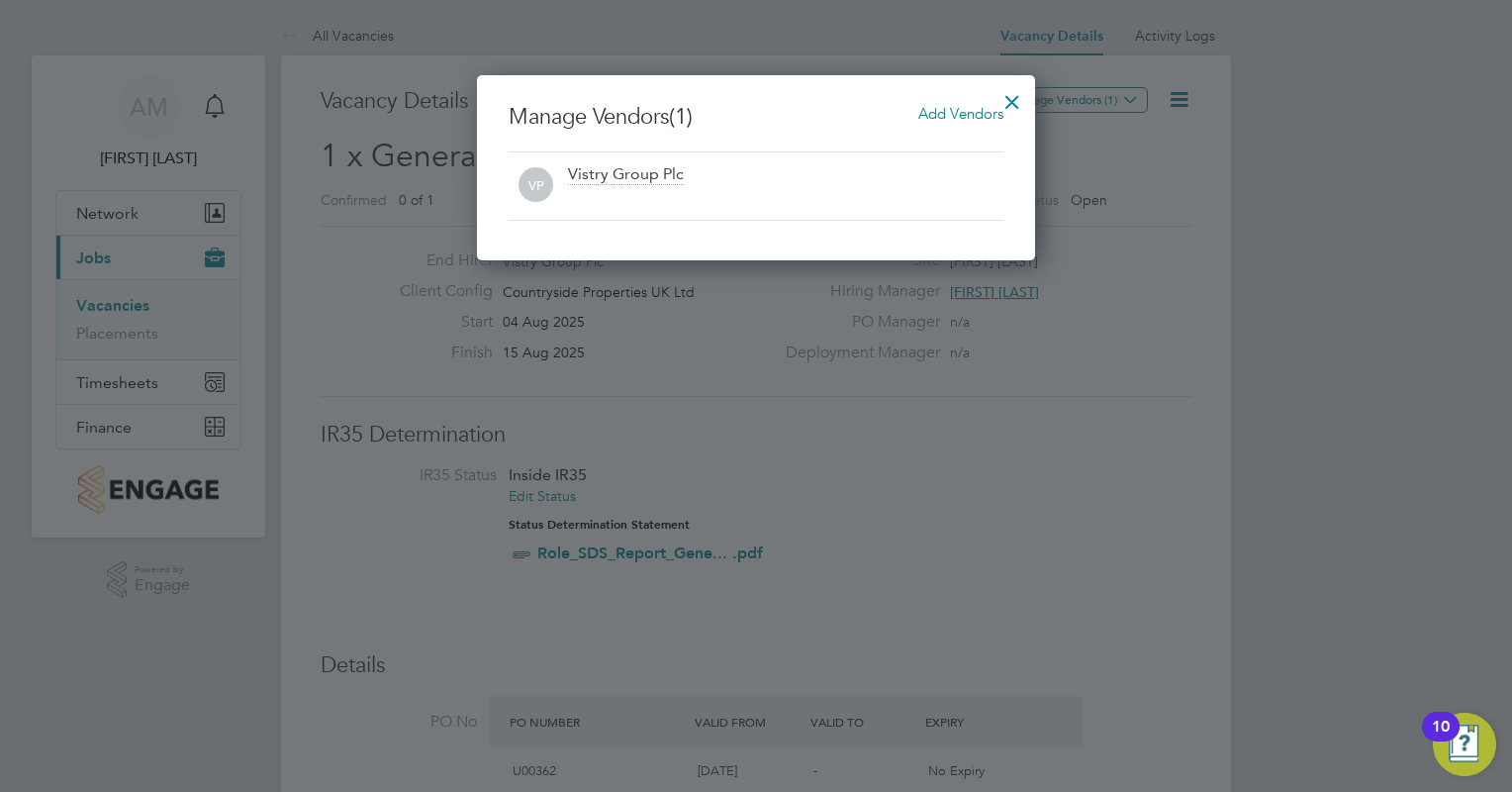click on "Add Vendors" at bounding box center [961, 113] 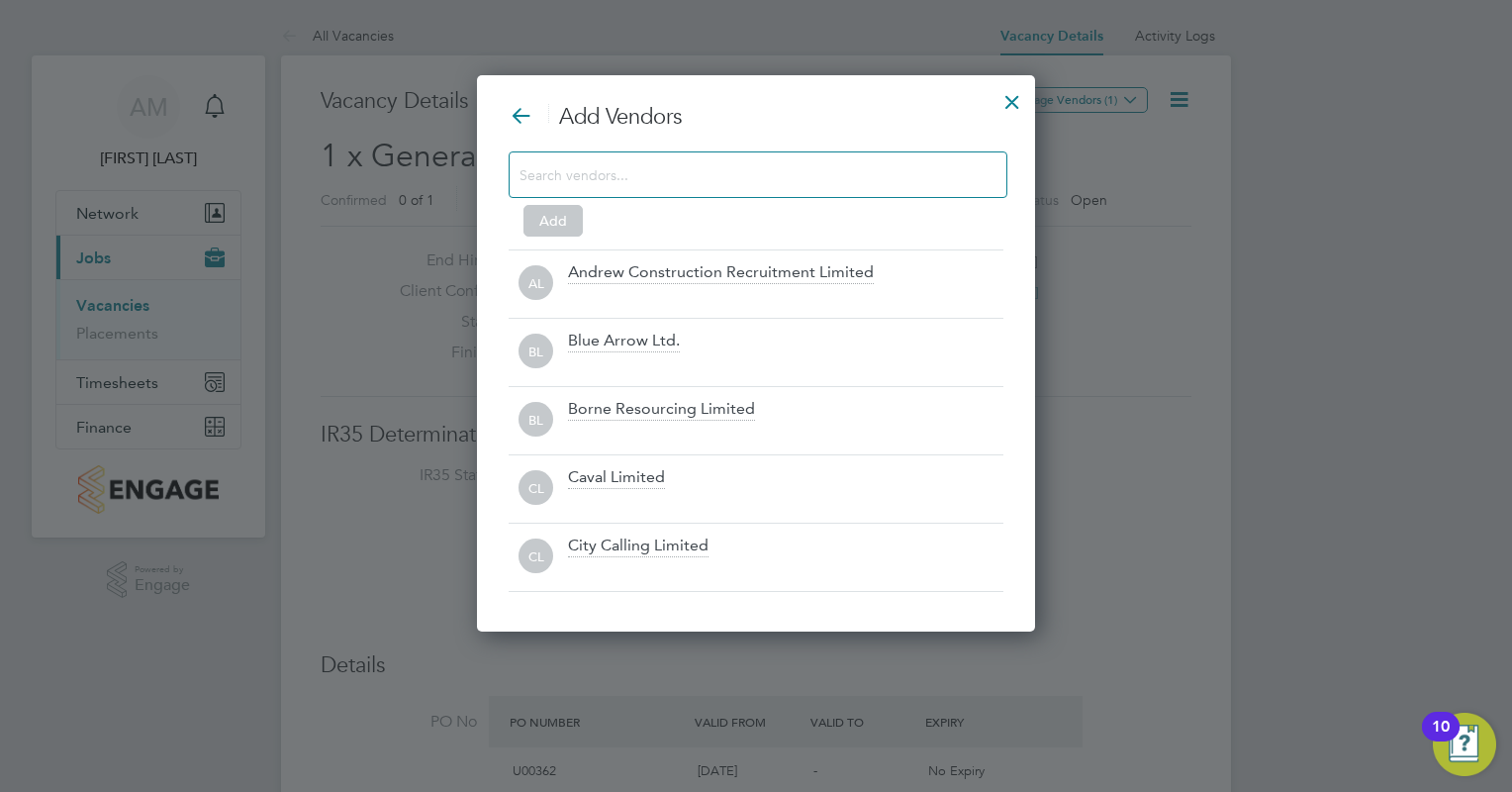click at bounding box center (742, 174) 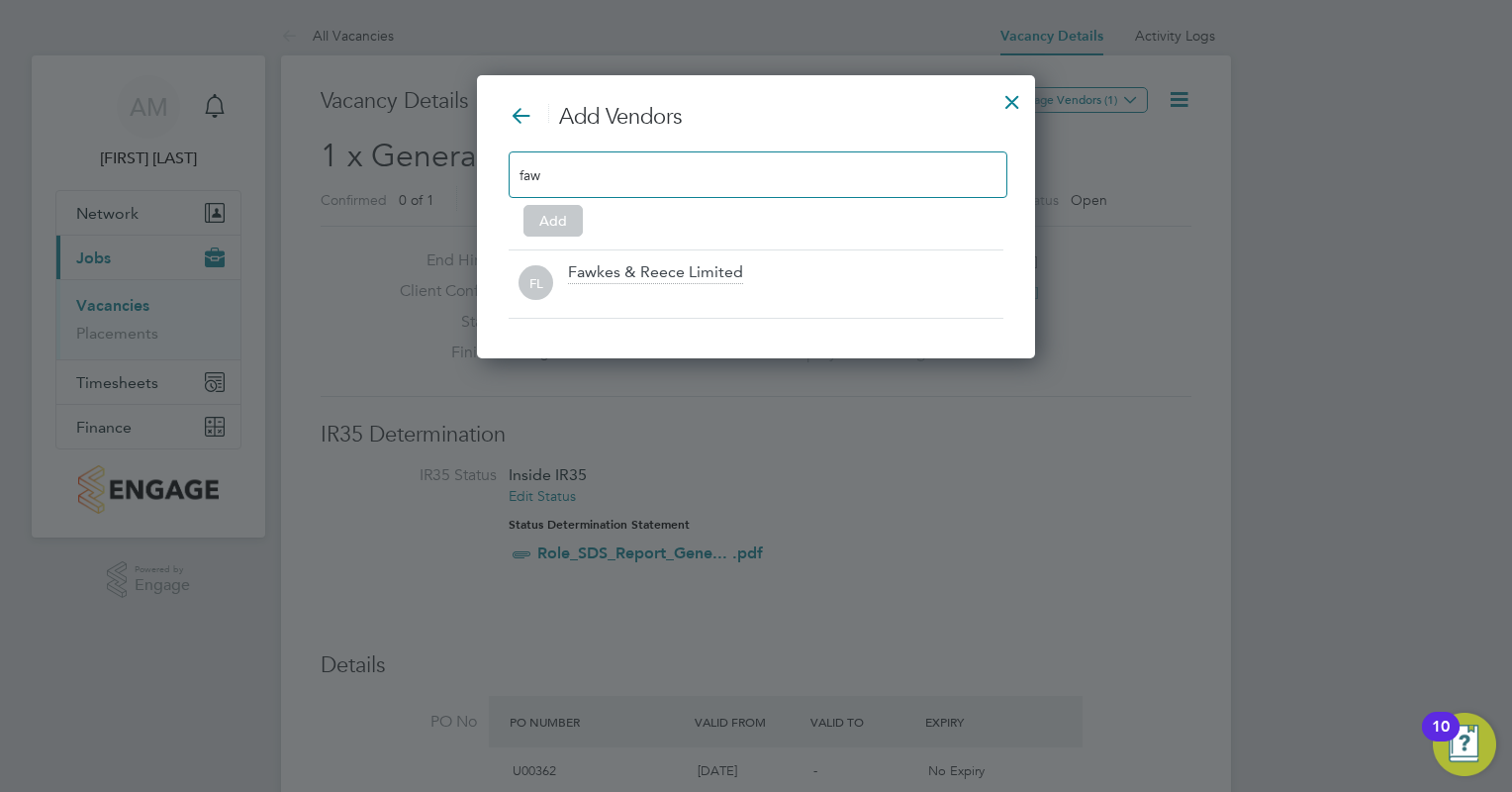 scroll, scrollTop: 283, scrollLeft: 559, axis: both 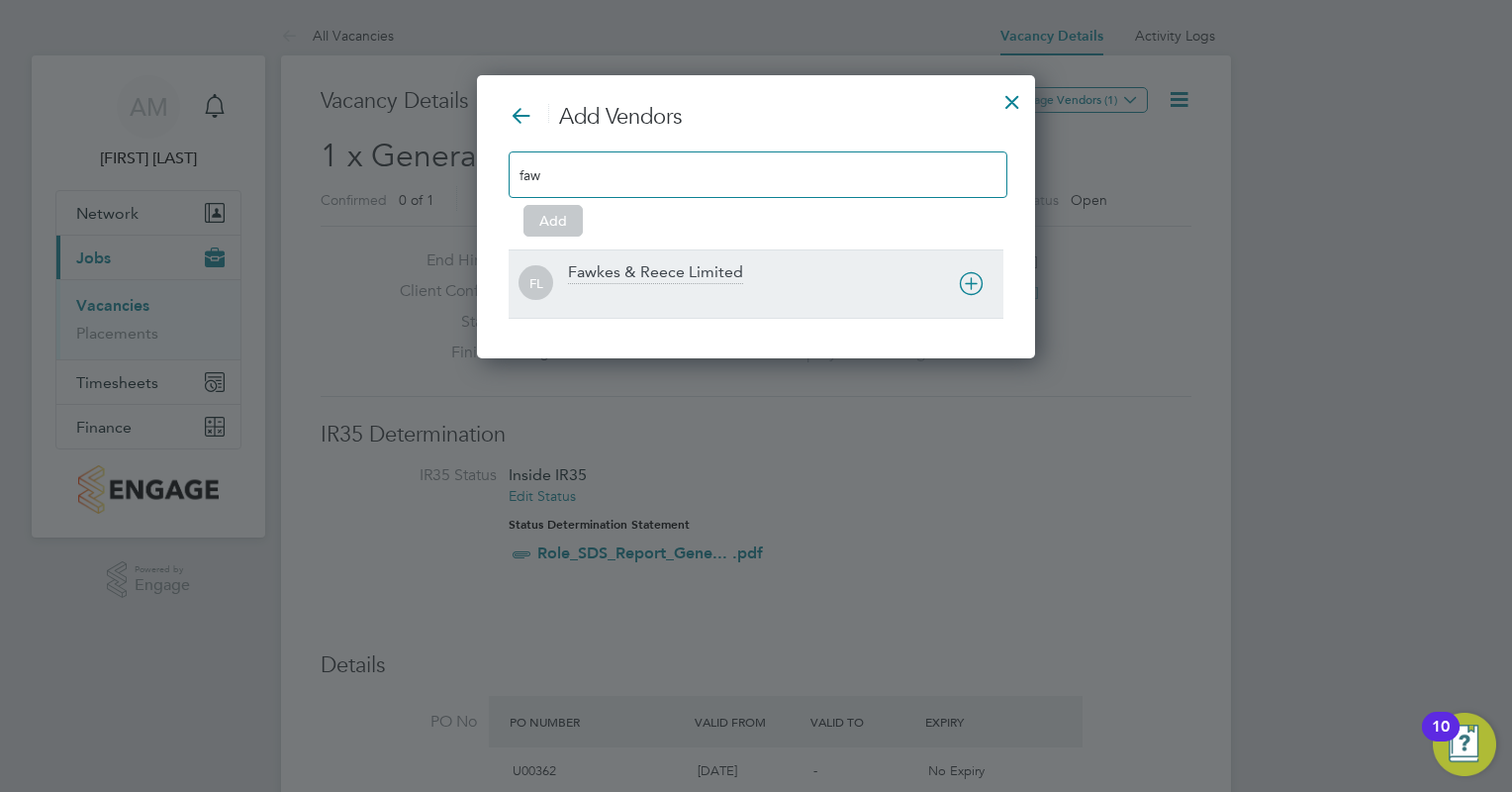 type on "faw" 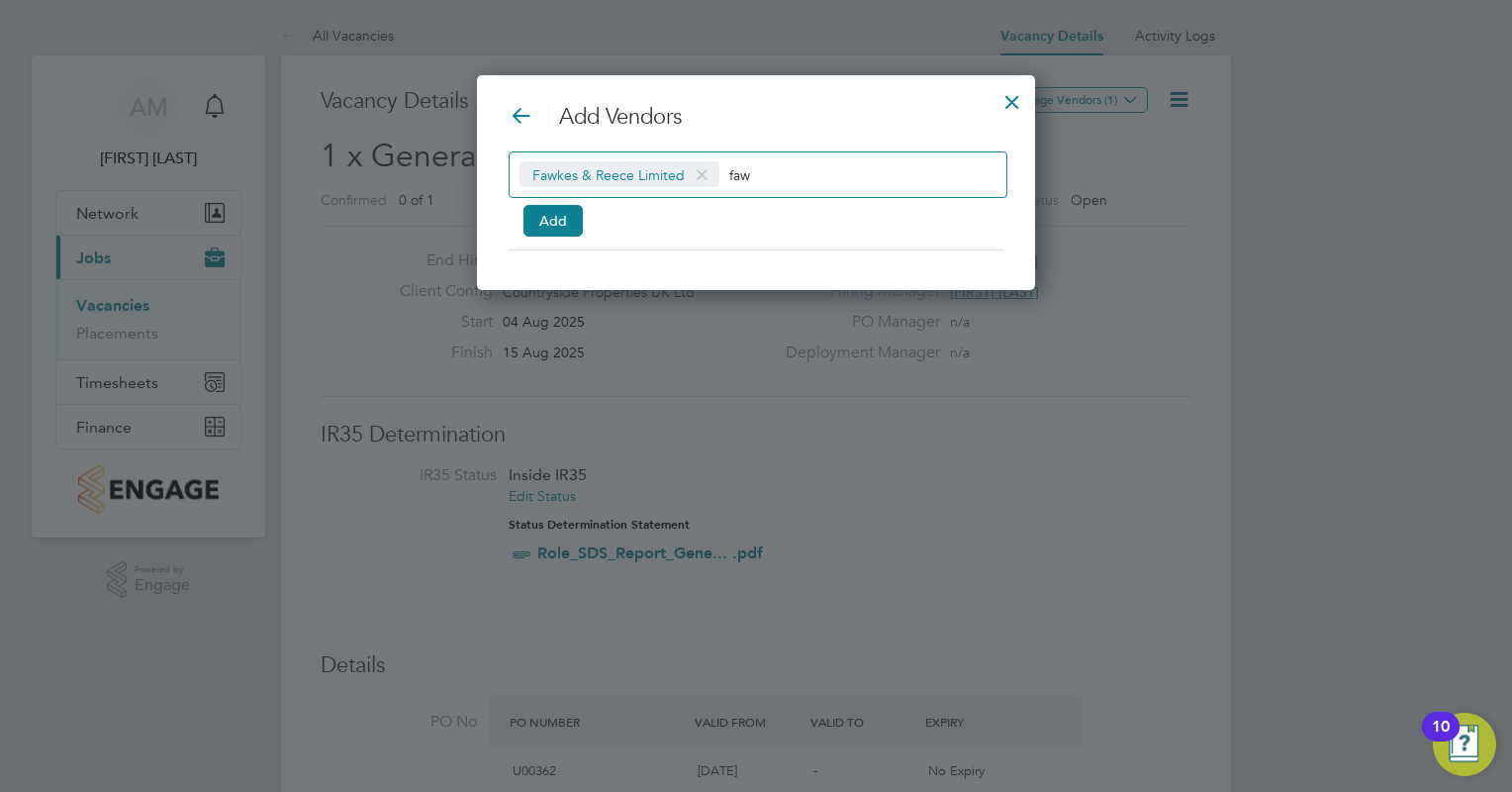 scroll, scrollTop: 215, scrollLeft: 559, axis: both 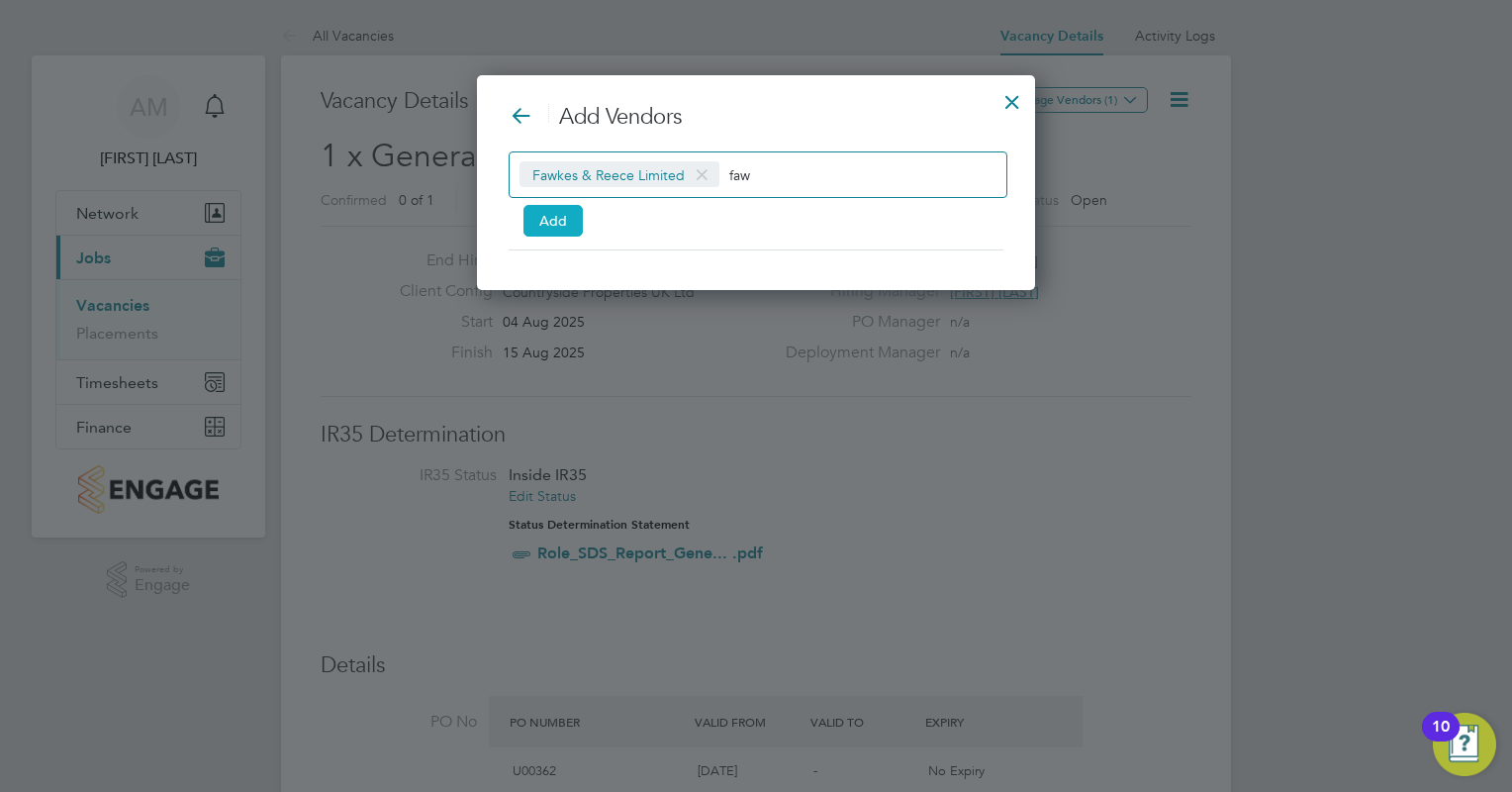 click on "Add" at bounding box center [553, 221] 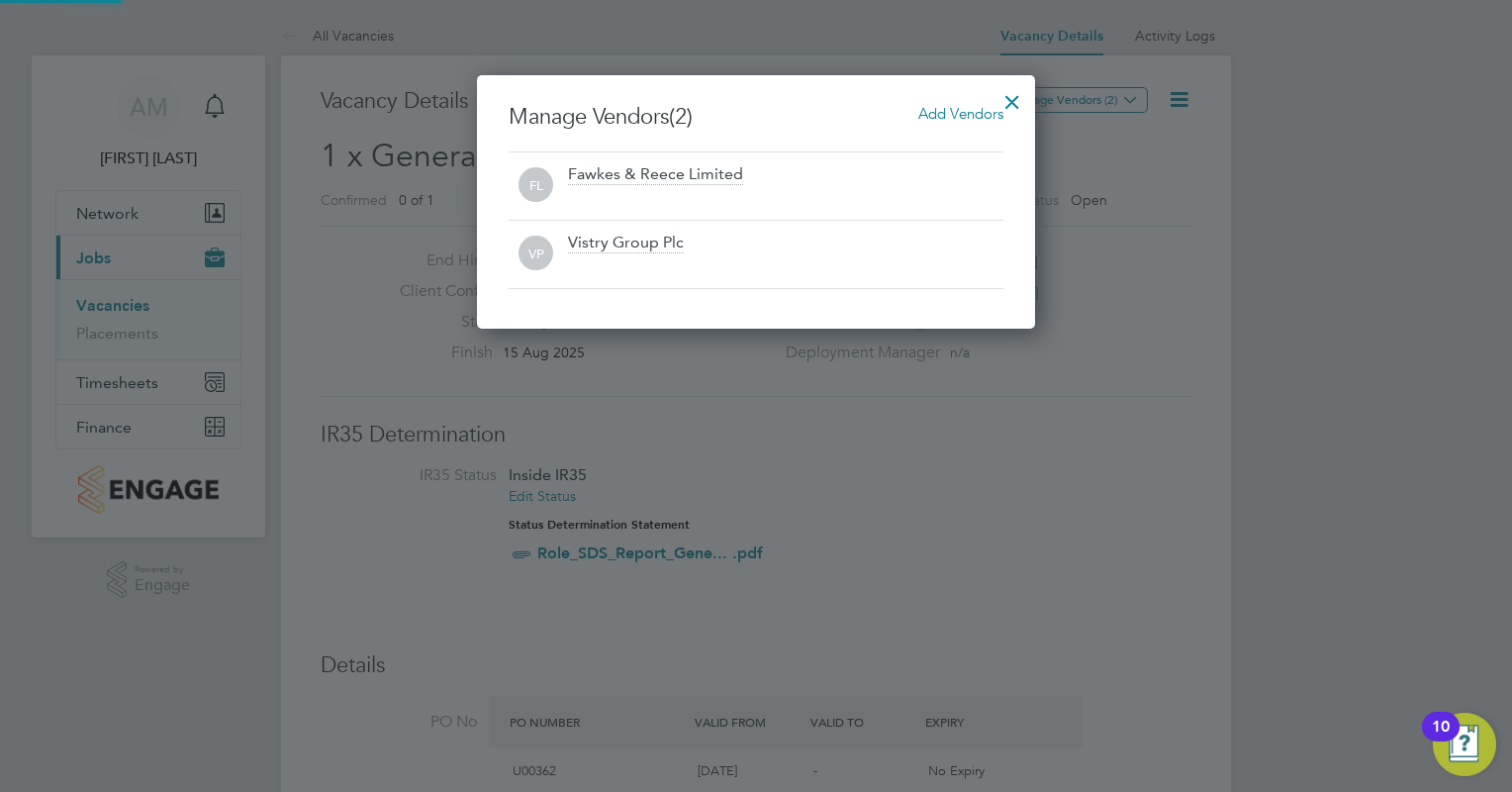 scroll, scrollTop: 10, scrollLeft: 10, axis: both 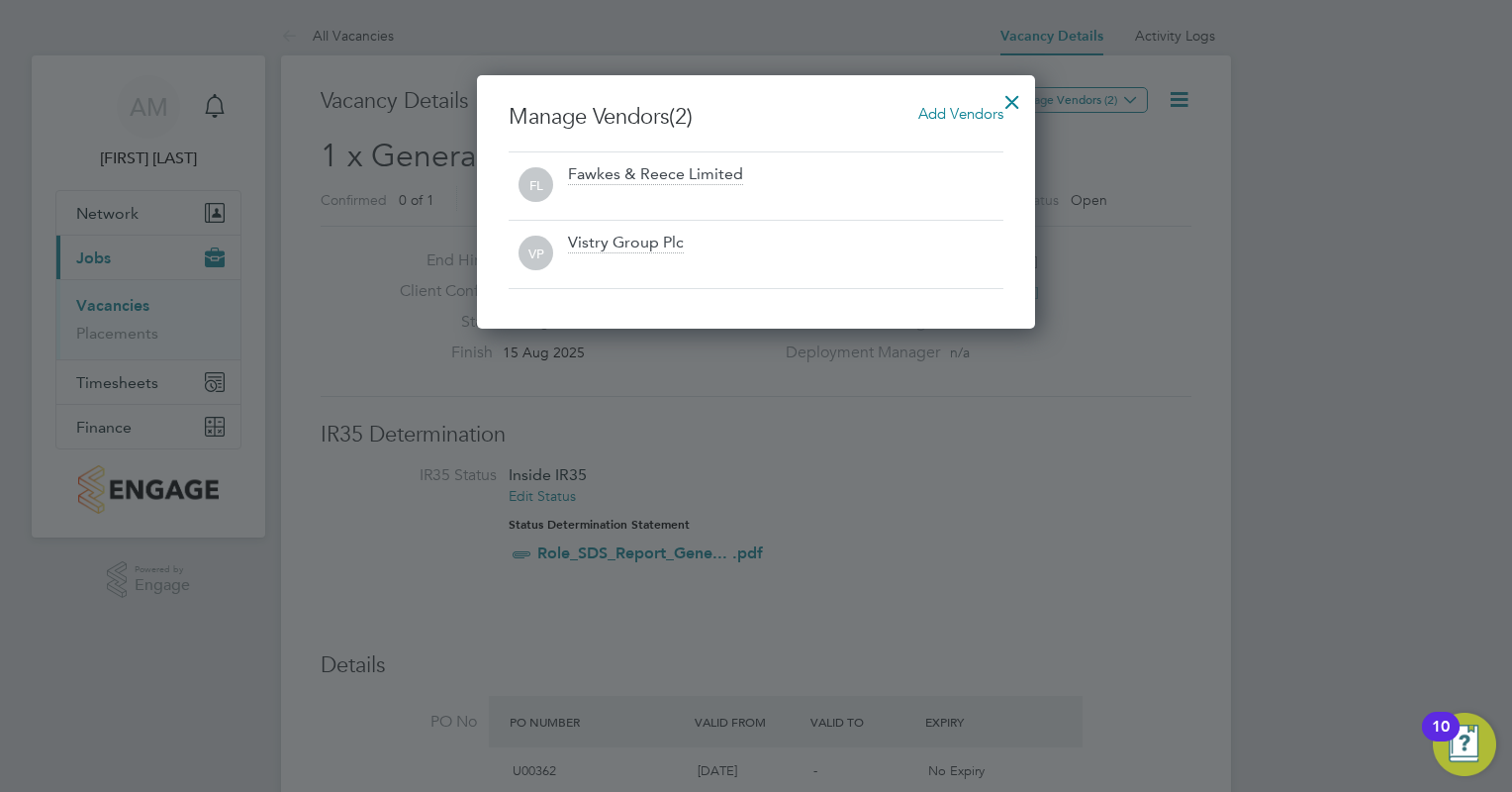 click at bounding box center (1012, 97) 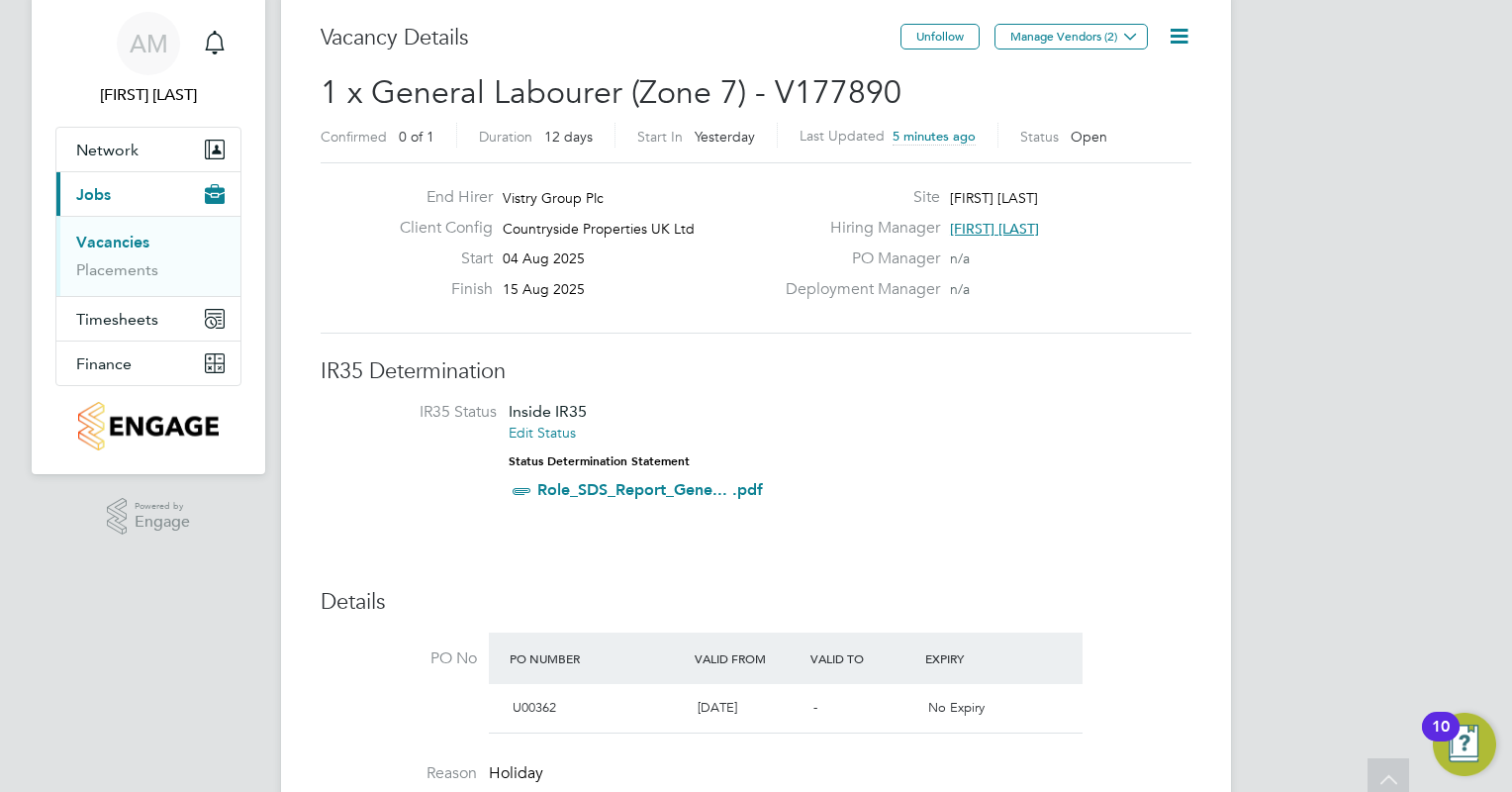 scroll, scrollTop: 0, scrollLeft: 0, axis: both 